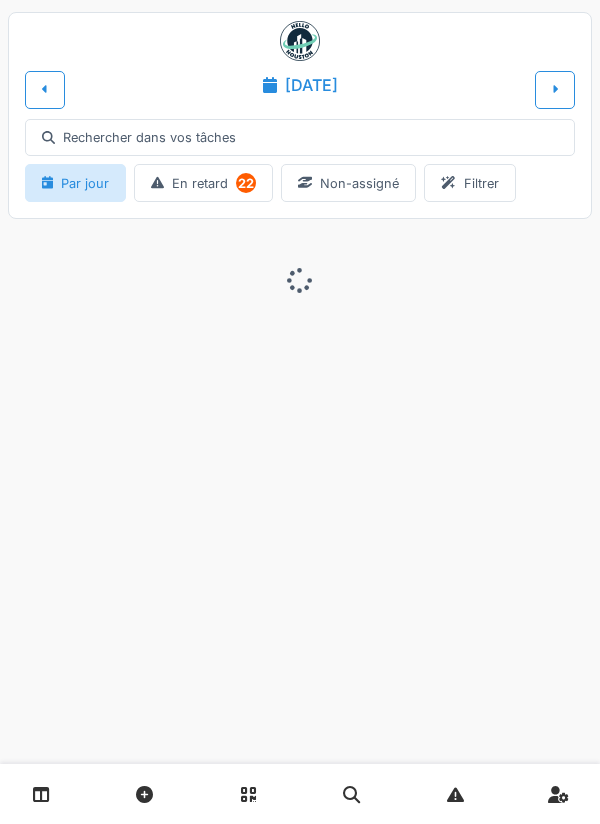 scroll, scrollTop: 0, scrollLeft: 0, axis: both 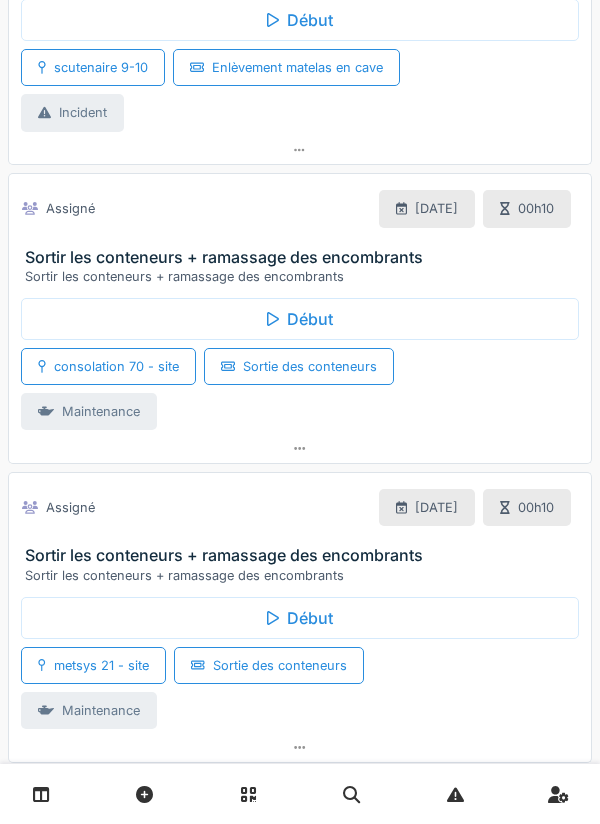 click 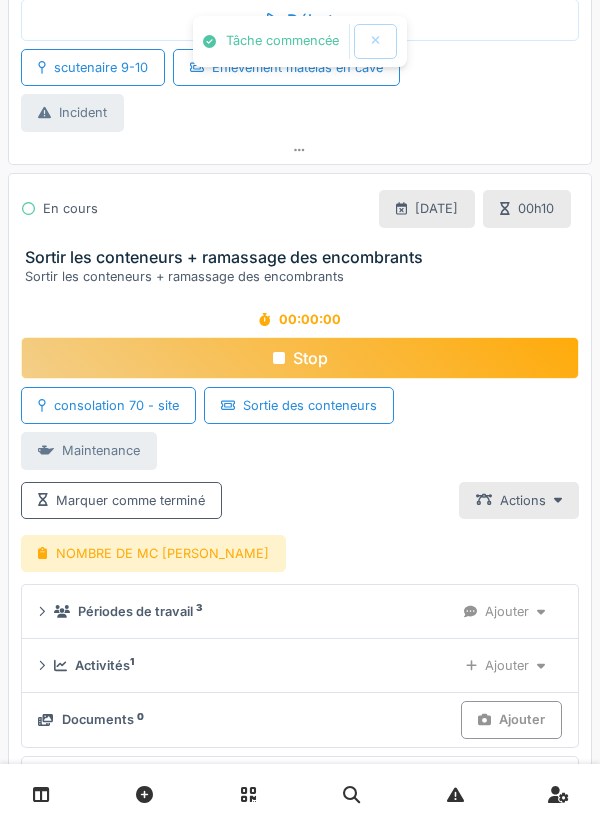 scroll, scrollTop: 730, scrollLeft: 0, axis: vertical 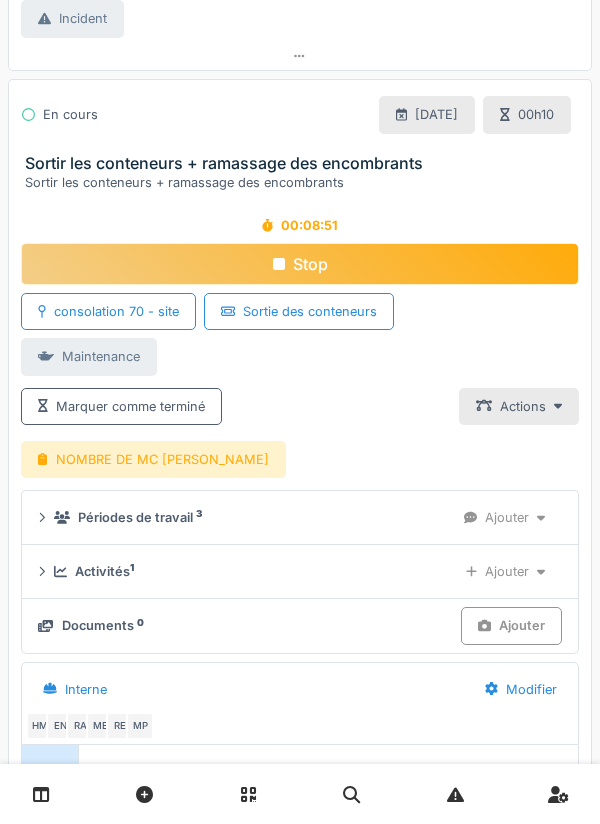 click on "Stop" at bounding box center [300, 264] 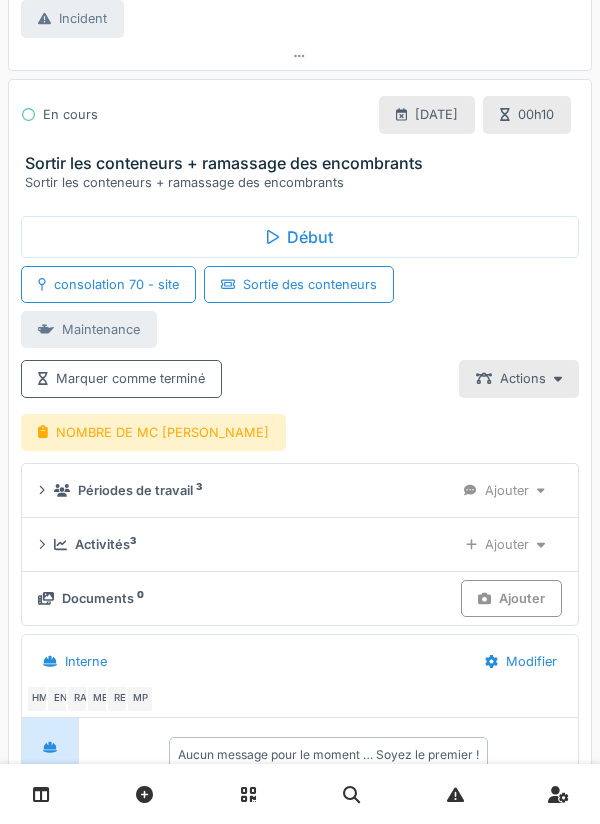 click on "NOMBRE DE MC [PERSON_NAME]" at bounding box center (153, 432) 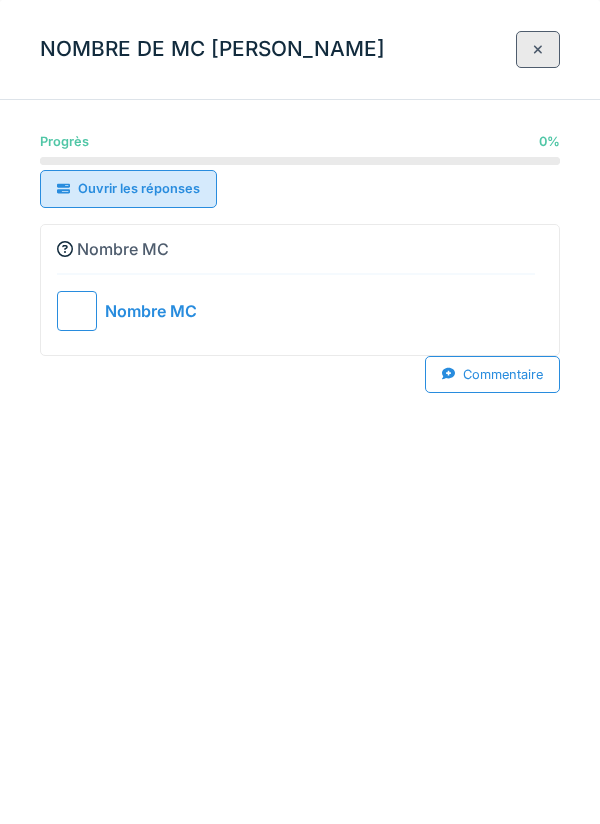 click at bounding box center [77, 311] 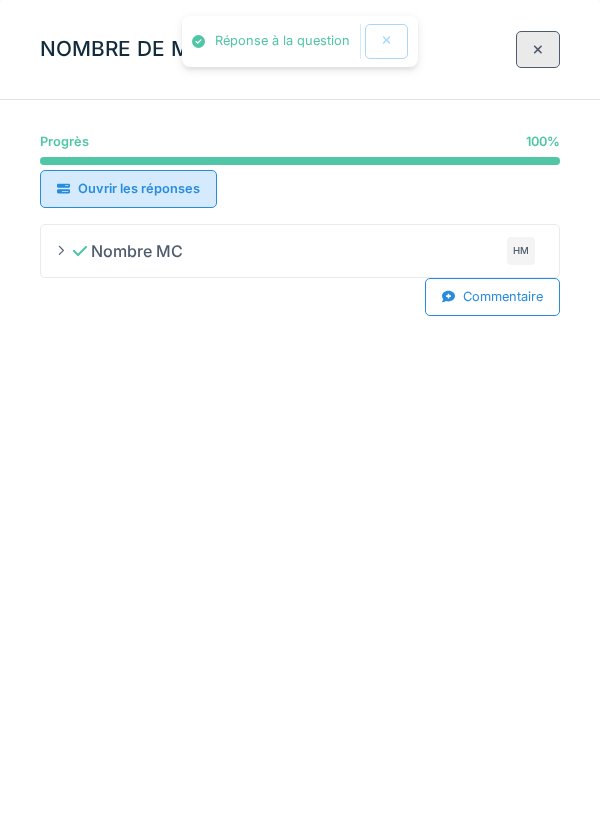 click at bounding box center (538, 49) 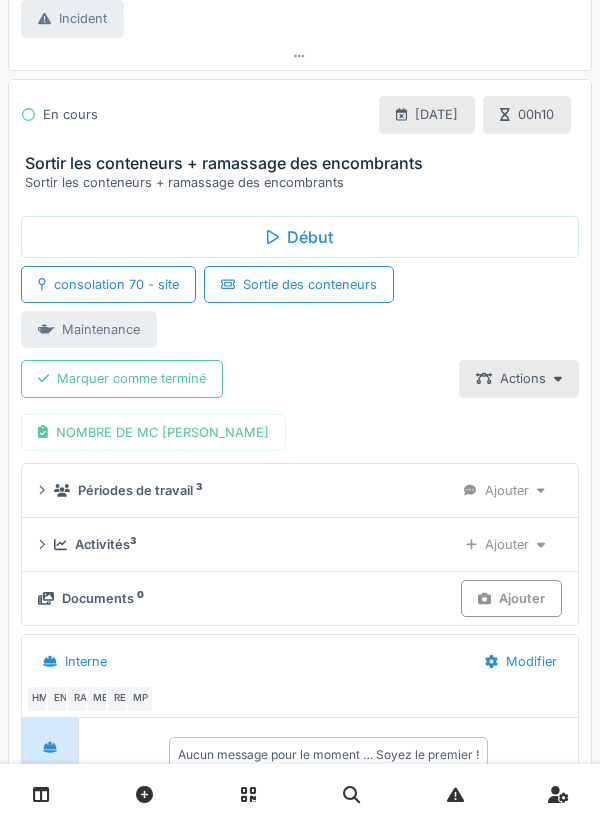 click on "Marquer comme terminé" at bounding box center (122, 378) 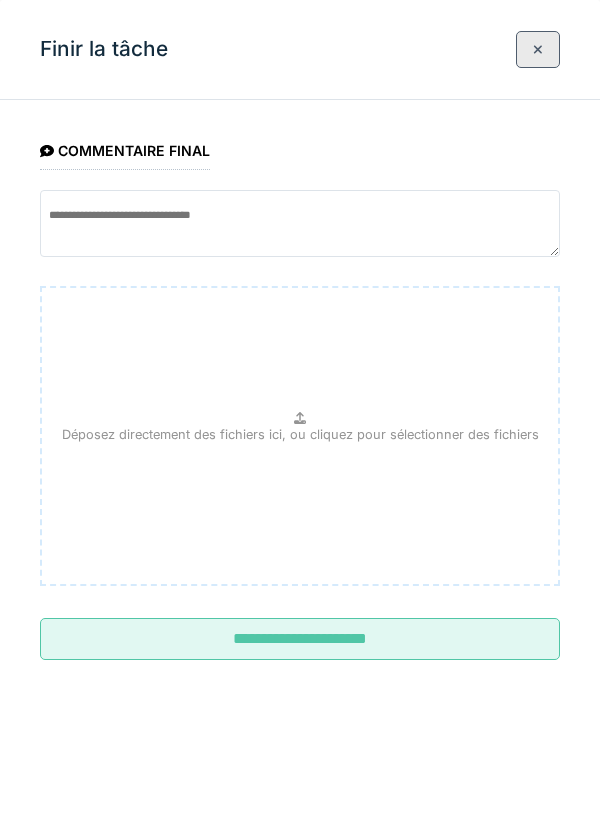 click on "**********" at bounding box center [300, 639] 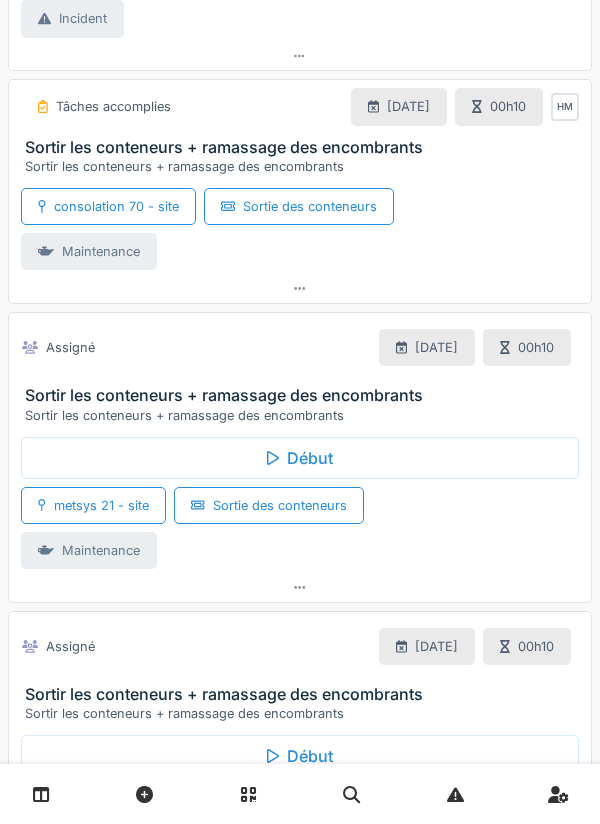 click on "Début" at bounding box center (300, 458) 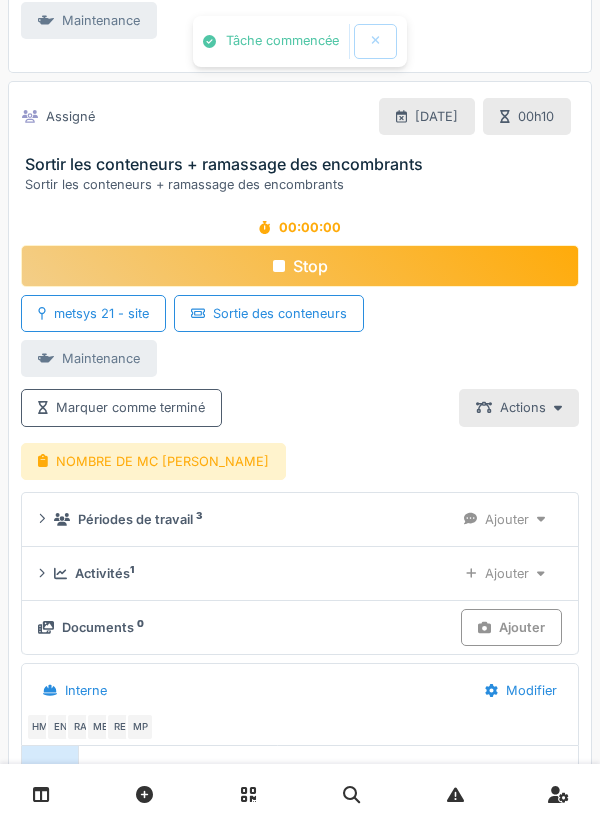 scroll, scrollTop: 963, scrollLeft: 0, axis: vertical 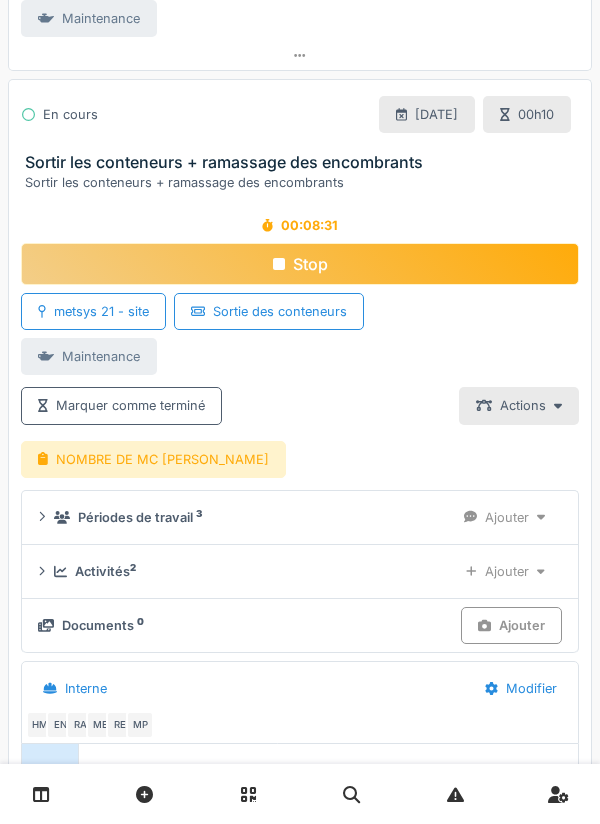 click on "Stop" at bounding box center [300, 264] 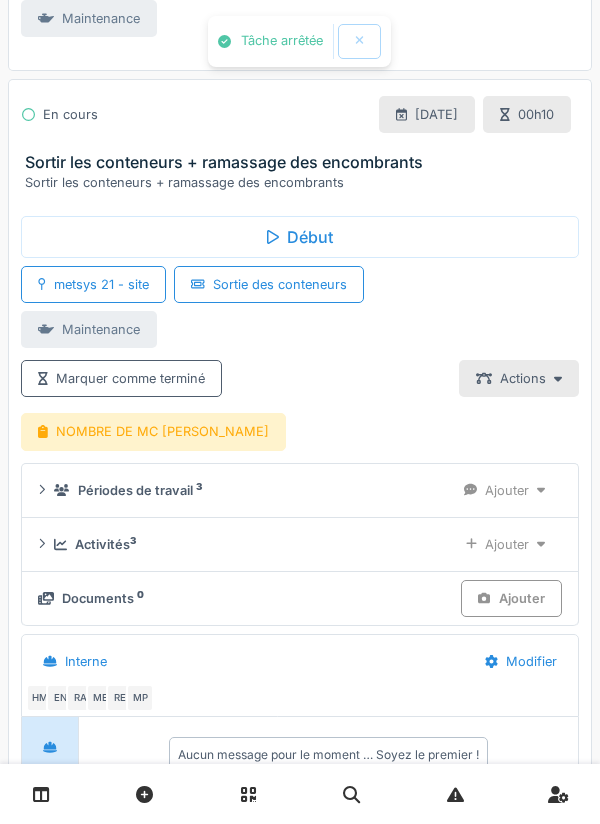 click on "NOMBRE DE MC [PERSON_NAME]" at bounding box center (153, 431) 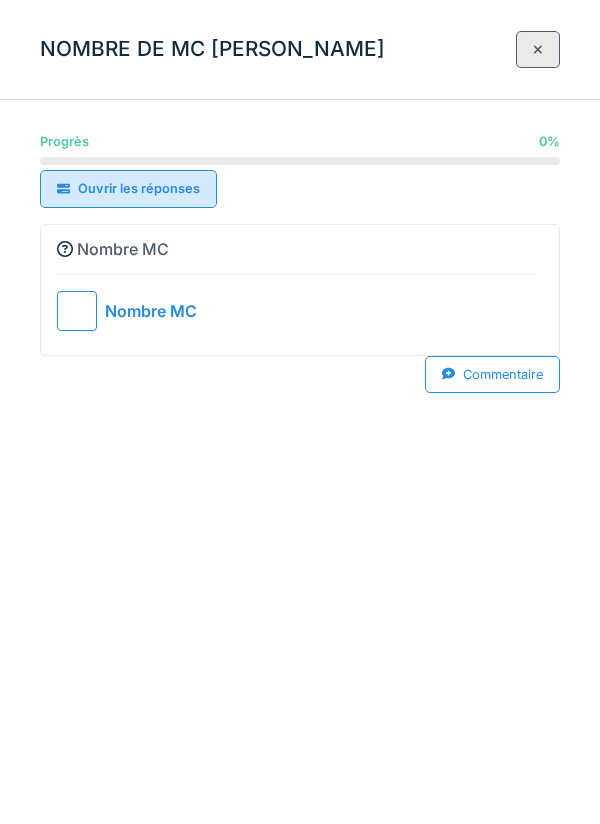 click at bounding box center (77, 311) 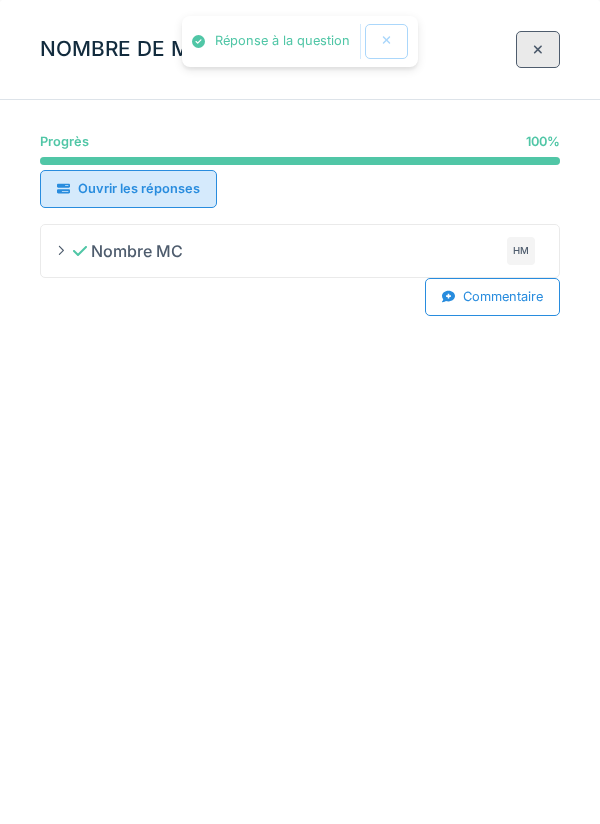 click at bounding box center [538, 49] 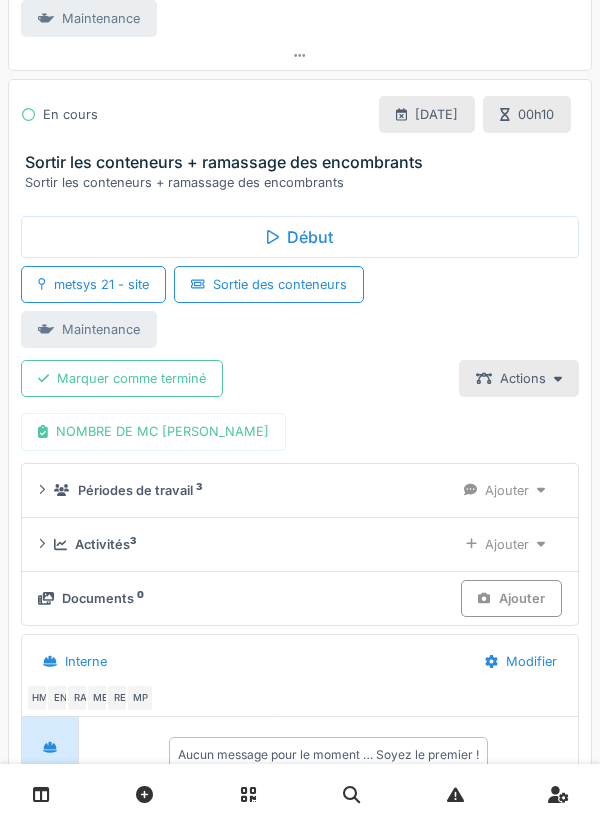 click on "Ajouter" at bounding box center [505, 544] 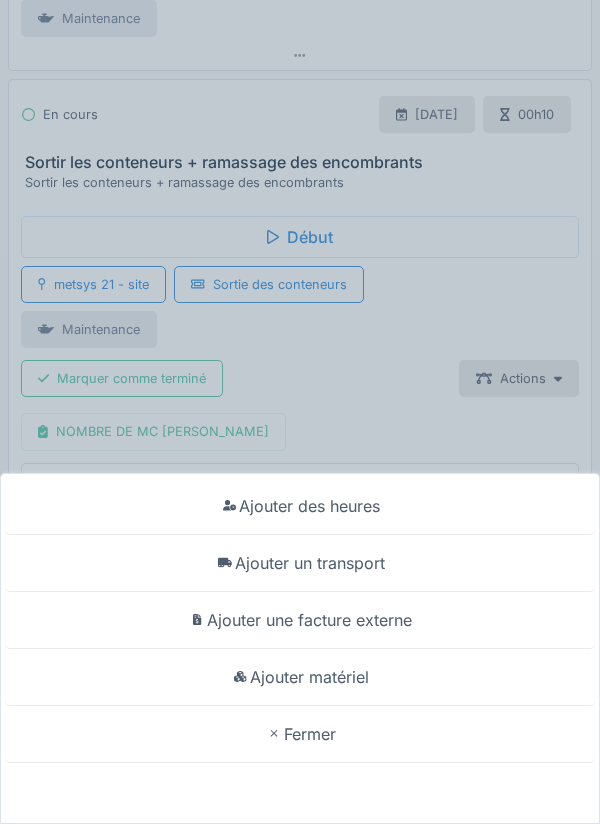 click on "Ajouter un transport" at bounding box center [300, 563] 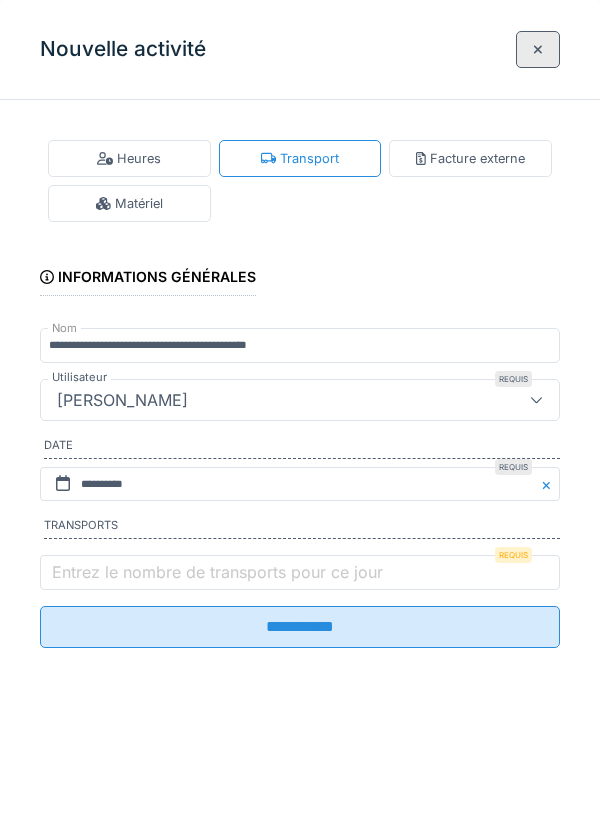 click on "Entrez le nombre de transports pour ce jour" at bounding box center [217, 572] 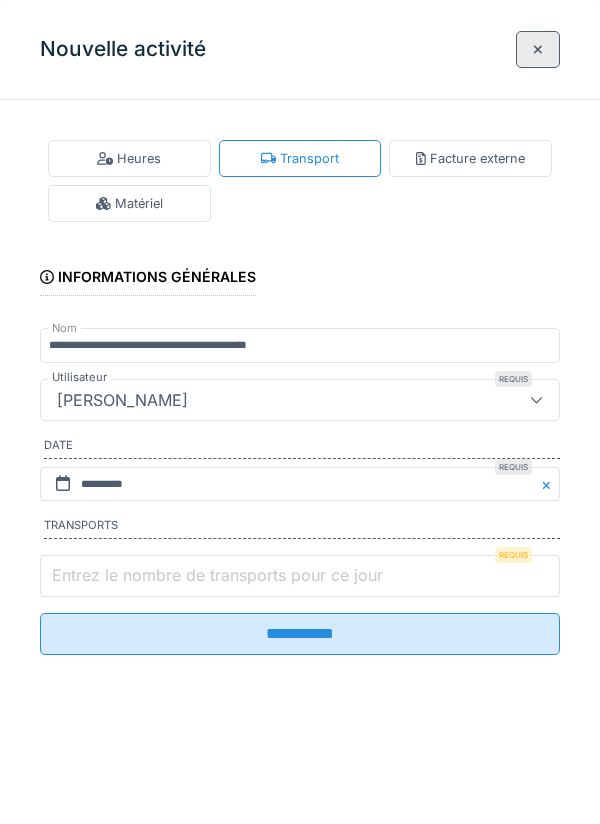 click on "Entrez le nombre de transports pour ce jour" at bounding box center (300, 576) 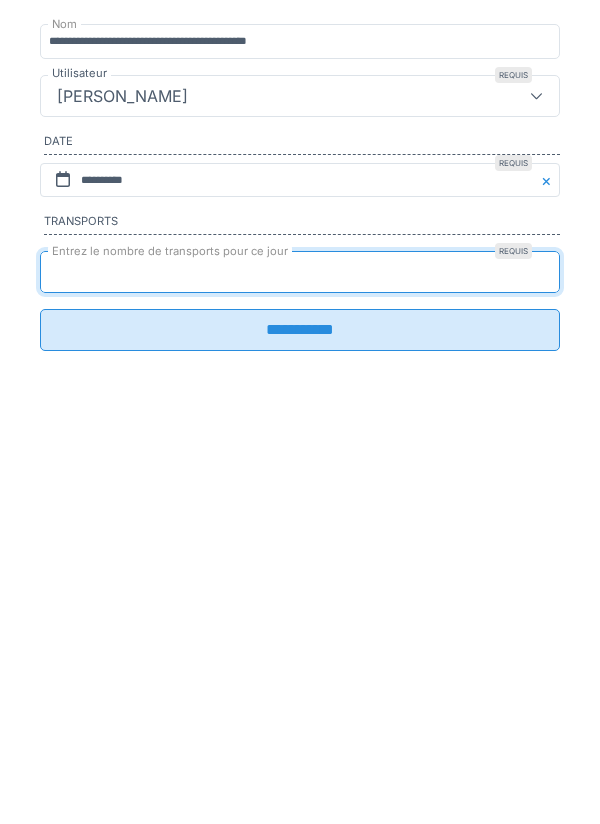 type on "*" 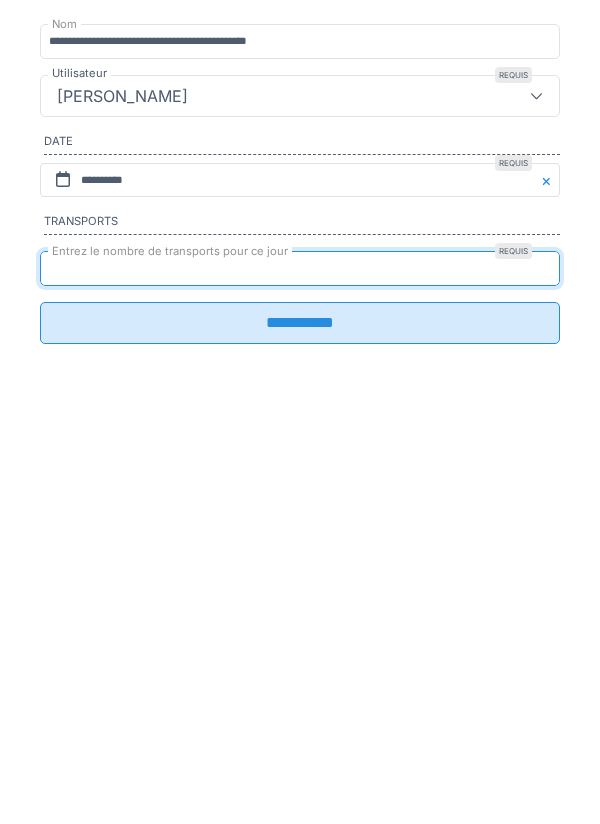 click on "**********" at bounding box center (300, 627) 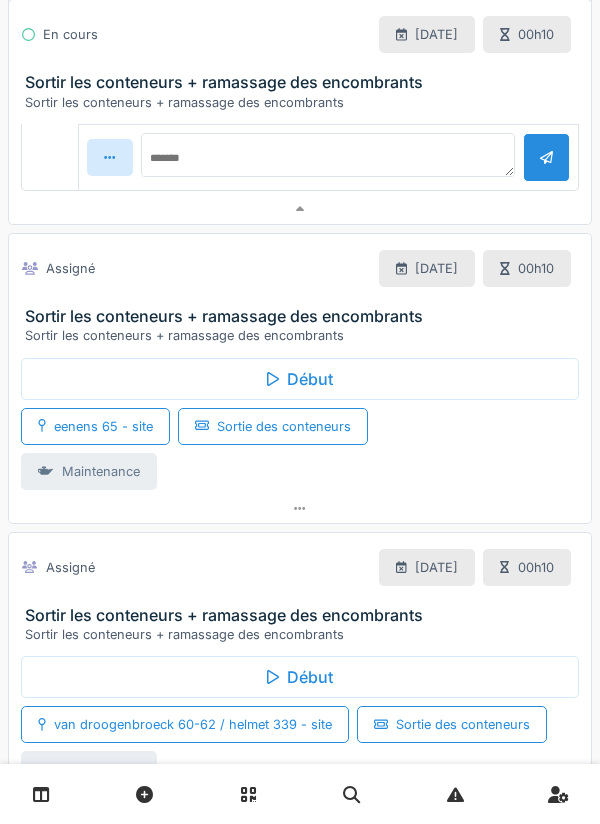 scroll, scrollTop: 1932, scrollLeft: 0, axis: vertical 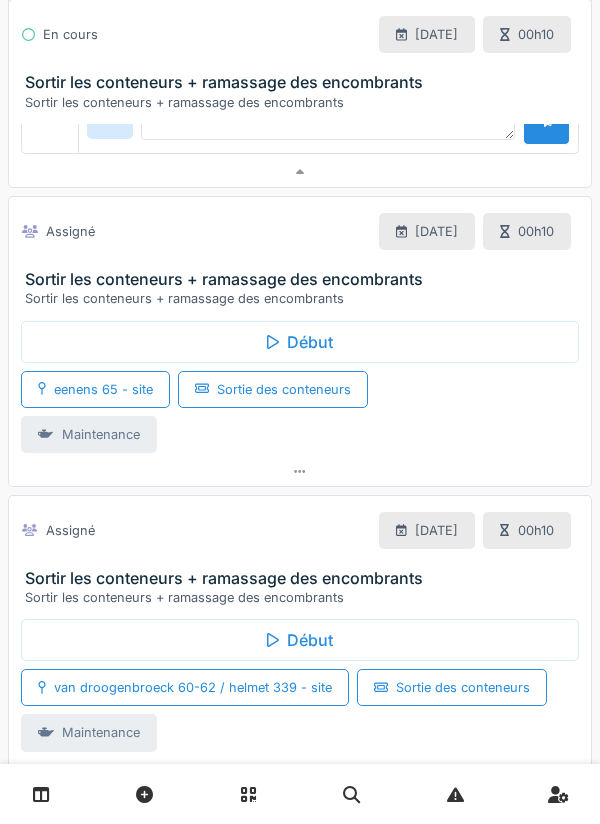 click on "Début" at bounding box center (300, 342) 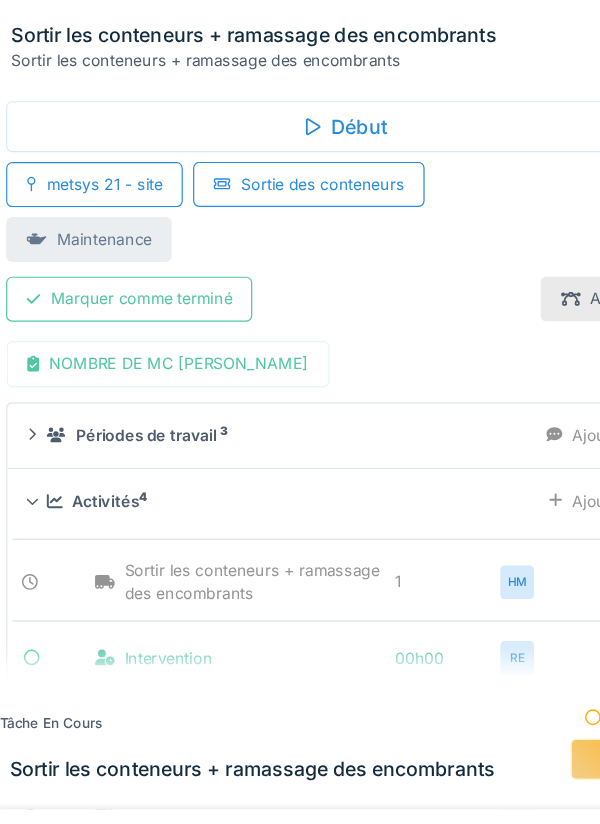 scroll, scrollTop: 997, scrollLeft: 0, axis: vertical 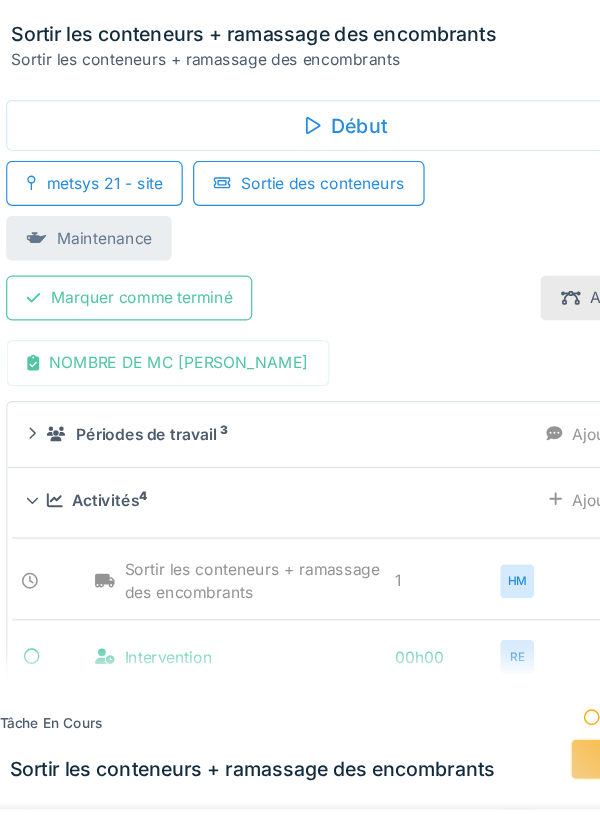 click on "Marquer comme terminé" at bounding box center [122, 344] 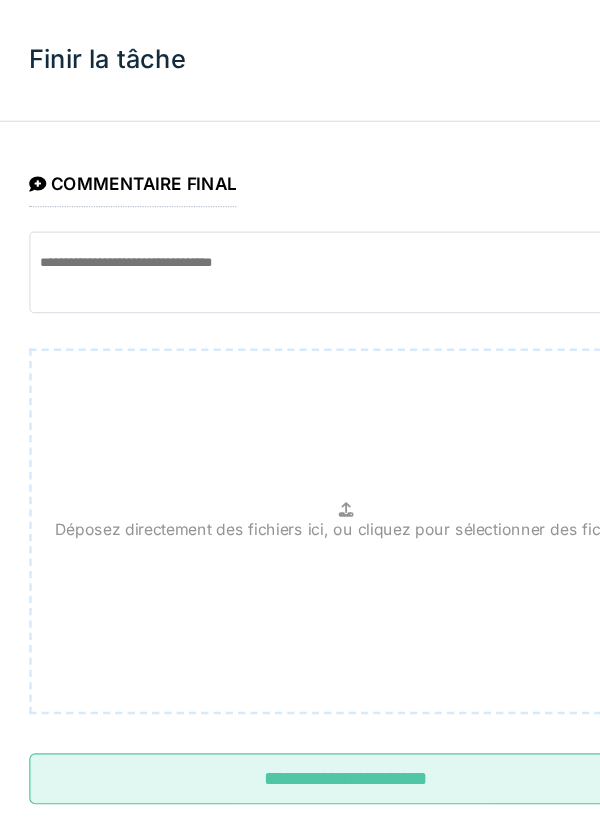 click on "**********" at bounding box center (300, 639) 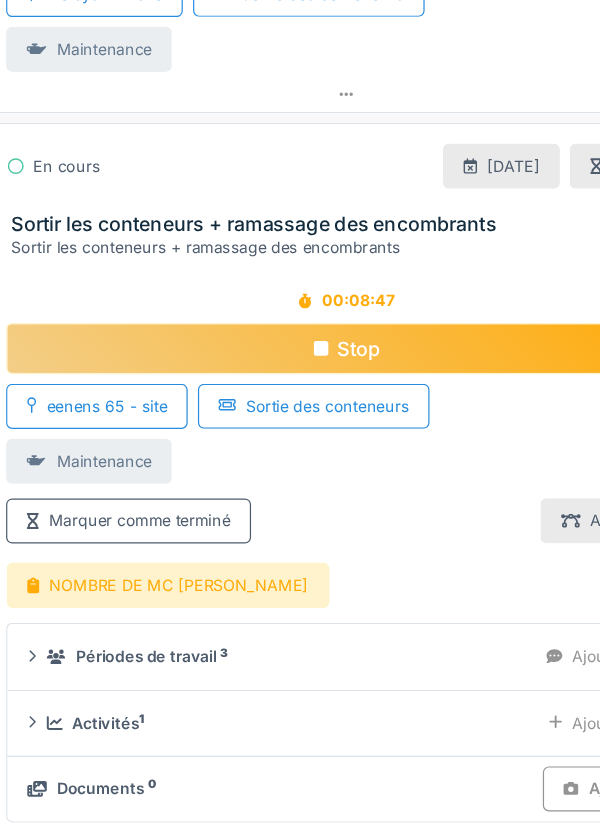 scroll, scrollTop: 1190, scrollLeft: 0, axis: vertical 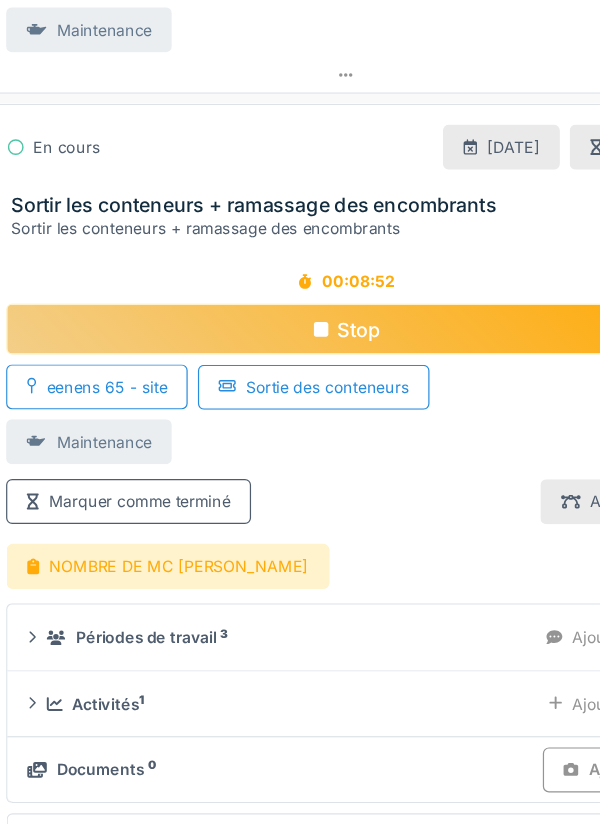 click on "Stop" at bounding box center [300, 270] 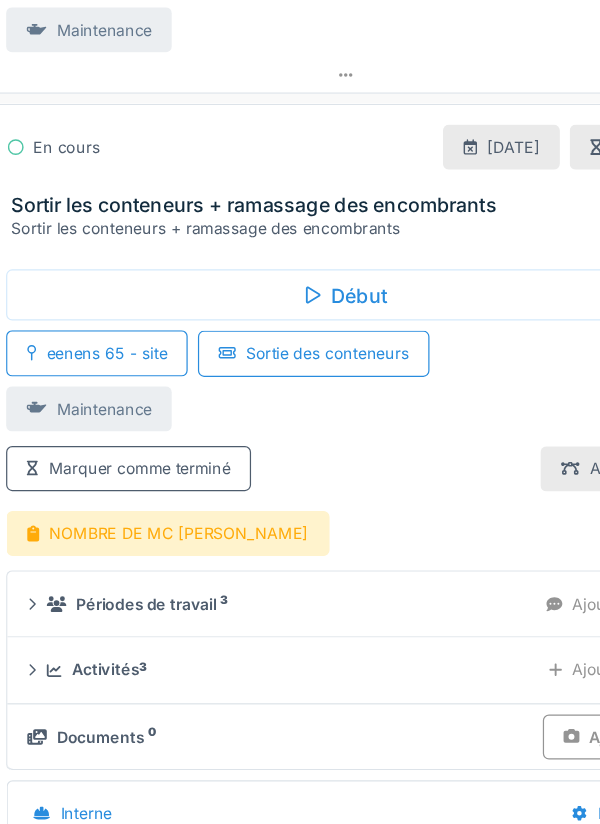 click on "NOMBRE DE MC [PERSON_NAME]" at bounding box center [153, 437] 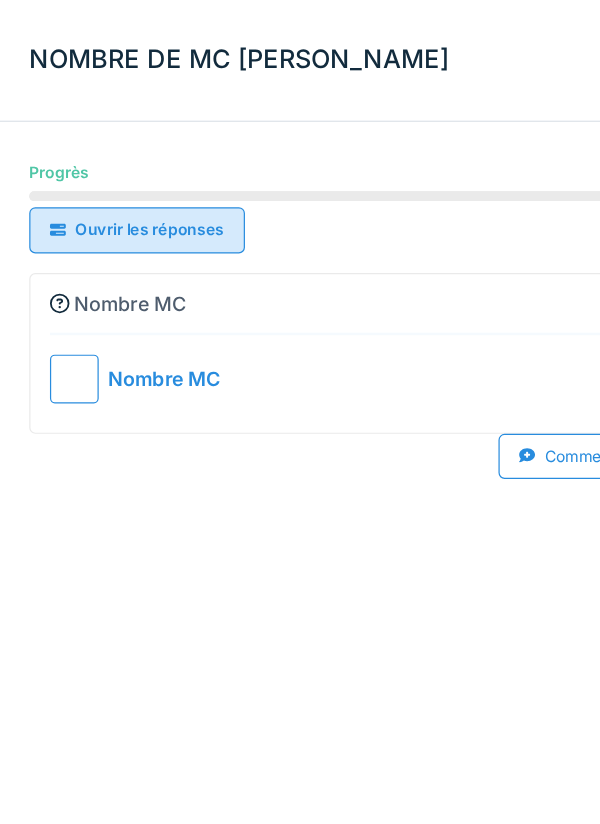 click at bounding box center (77, 311) 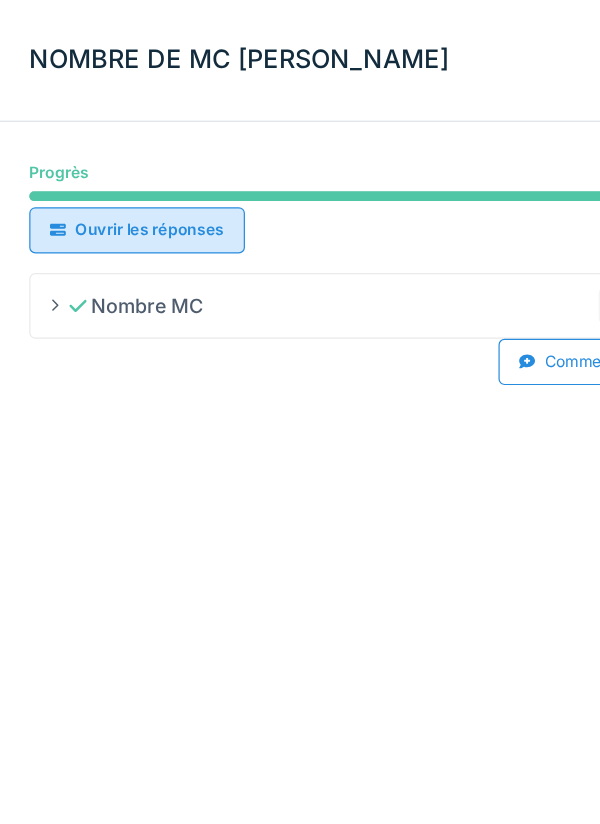 click on "NOMBRE DE MC [PERSON_NAME]" at bounding box center (300, 50) 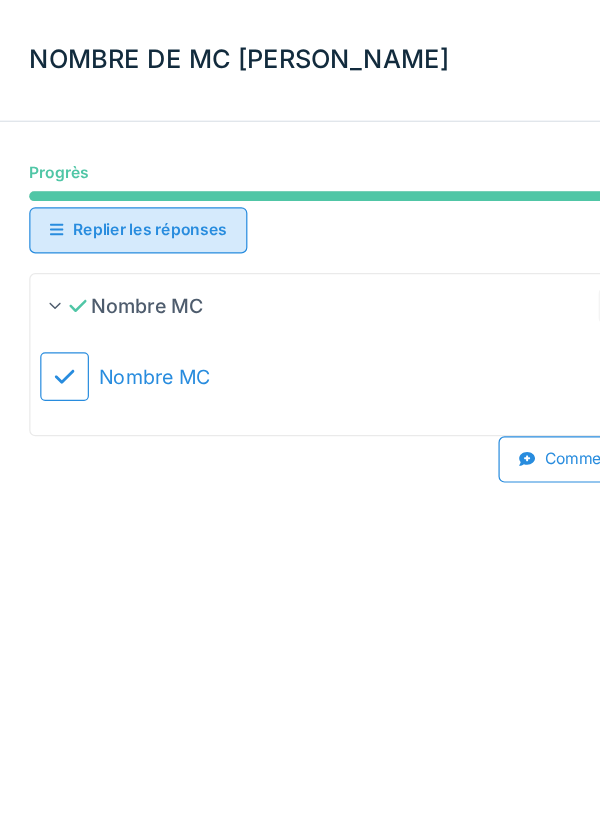 click 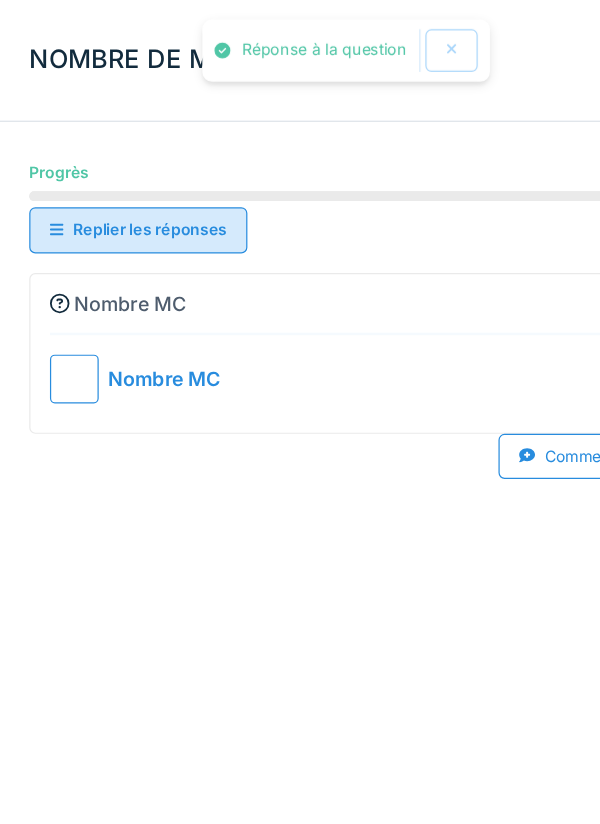 click at bounding box center (77, 311) 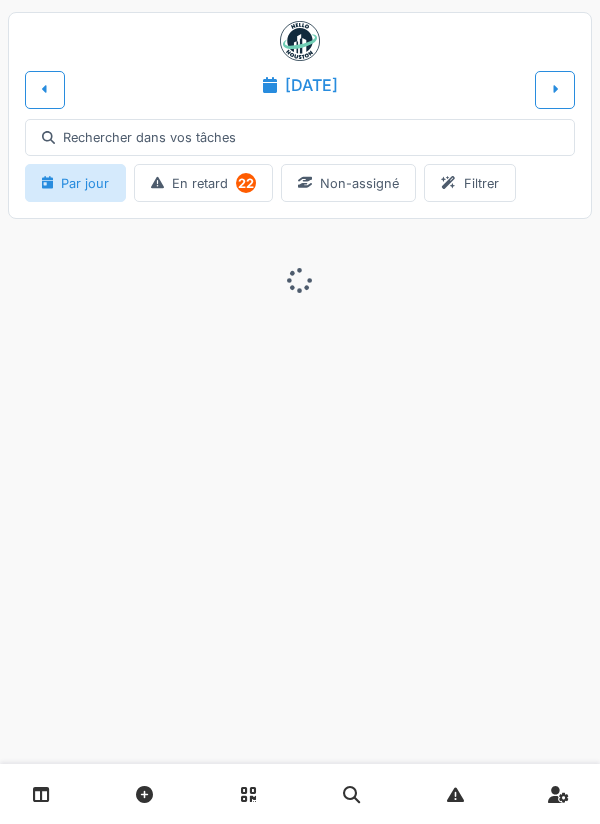 scroll, scrollTop: 0, scrollLeft: 0, axis: both 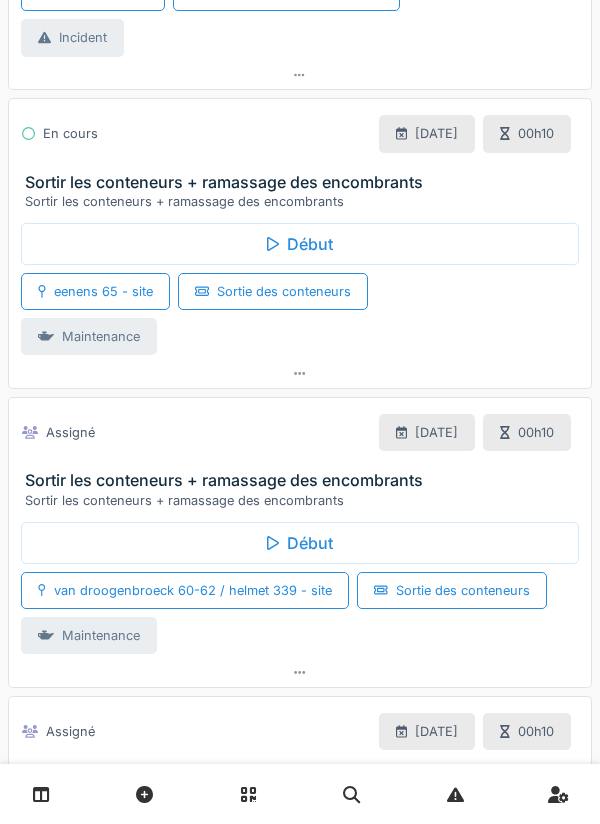click at bounding box center (300, 373) 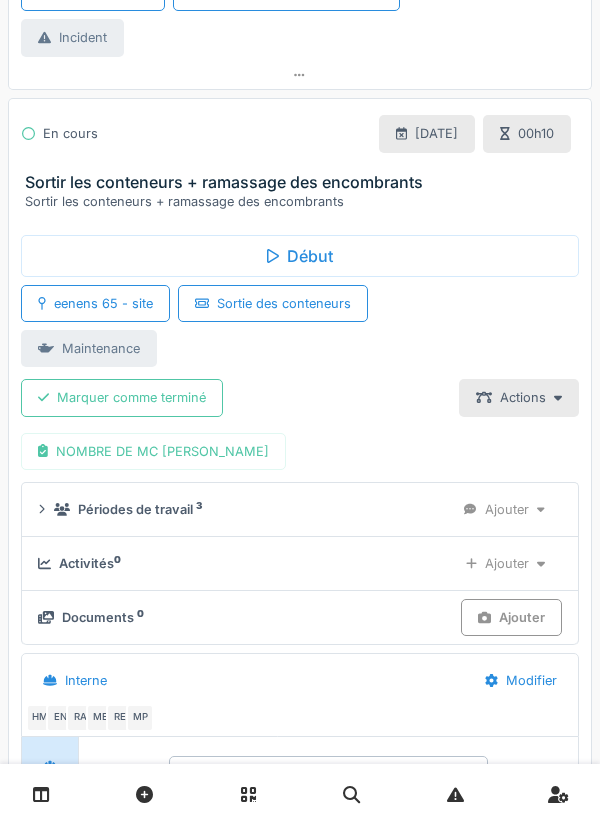 scroll, scrollTop: 730, scrollLeft: 0, axis: vertical 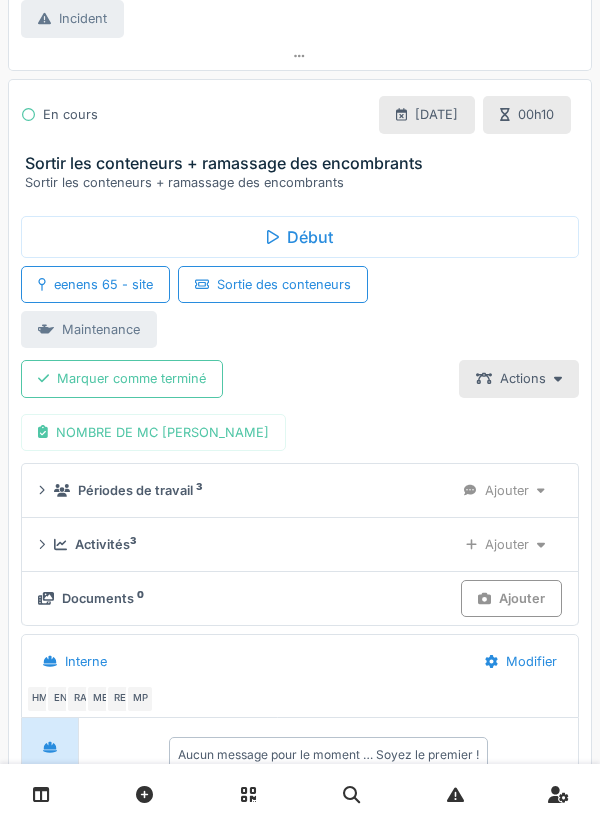 click on "Marquer comme terminé" at bounding box center [122, 378] 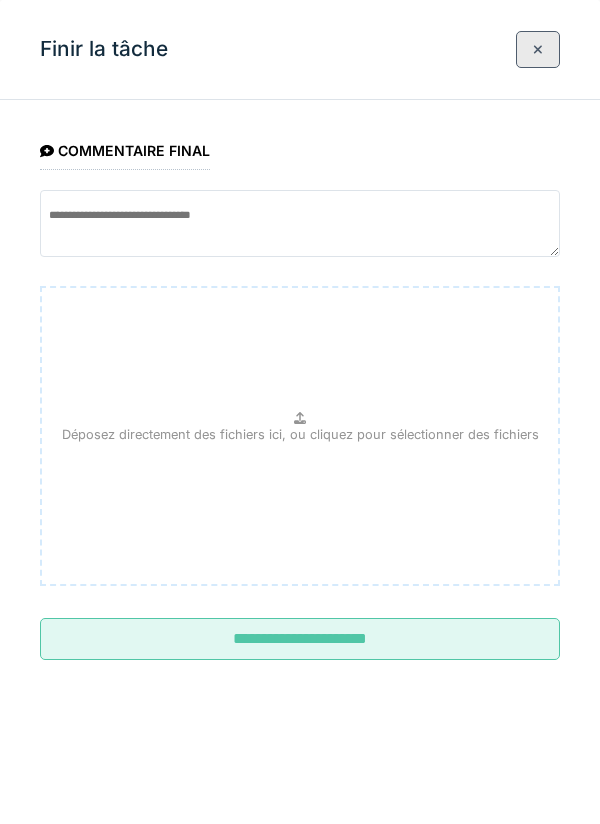 click on "**********" at bounding box center [300, 639] 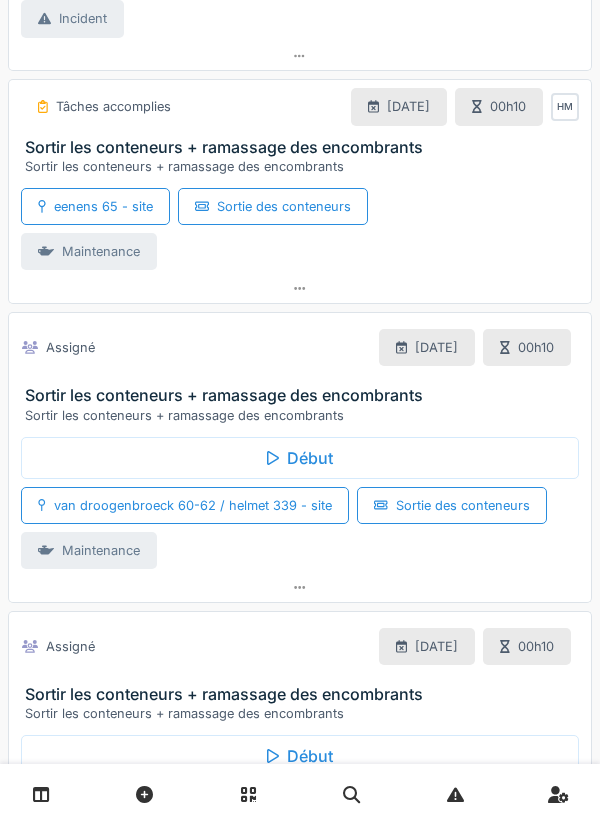 click on "Début" at bounding box center (300, 458) 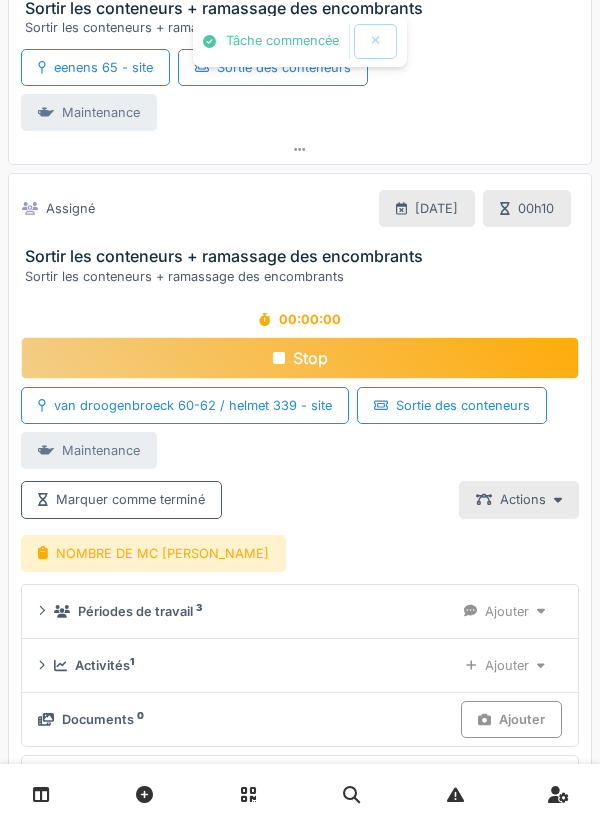 scroll, scrollTop: 963, scrollLeft: 0, axis: vertical 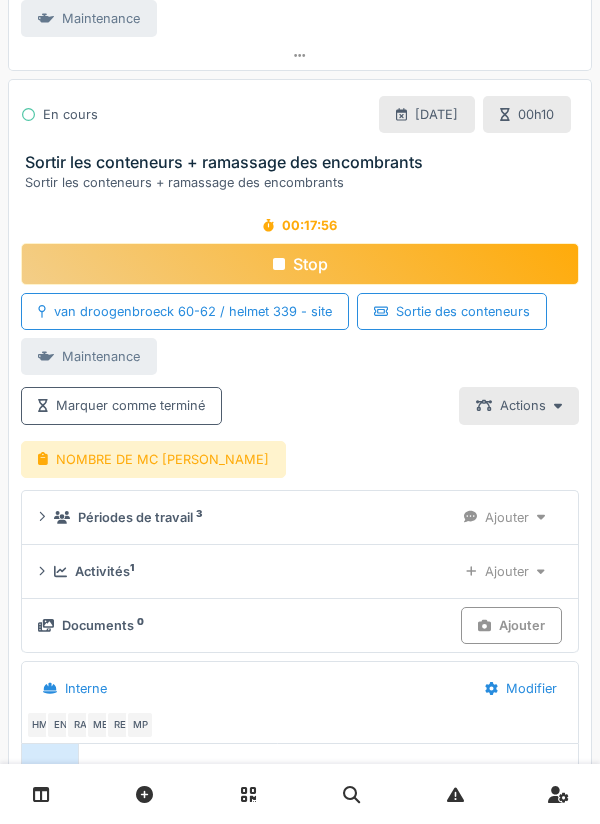 click on "NOMBRE DE MC [PERSON_NAME]" at bounding box center [153, 459] 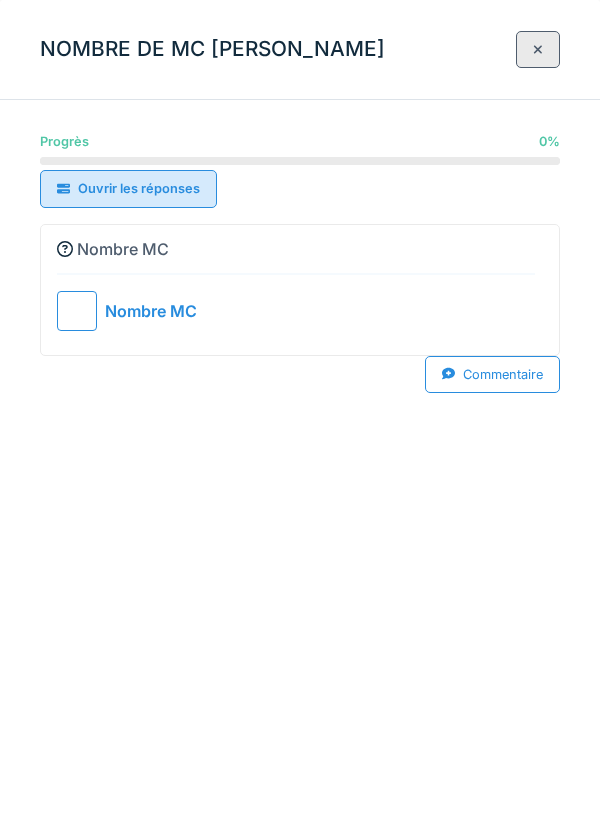 click at bounding box center (77, 311) 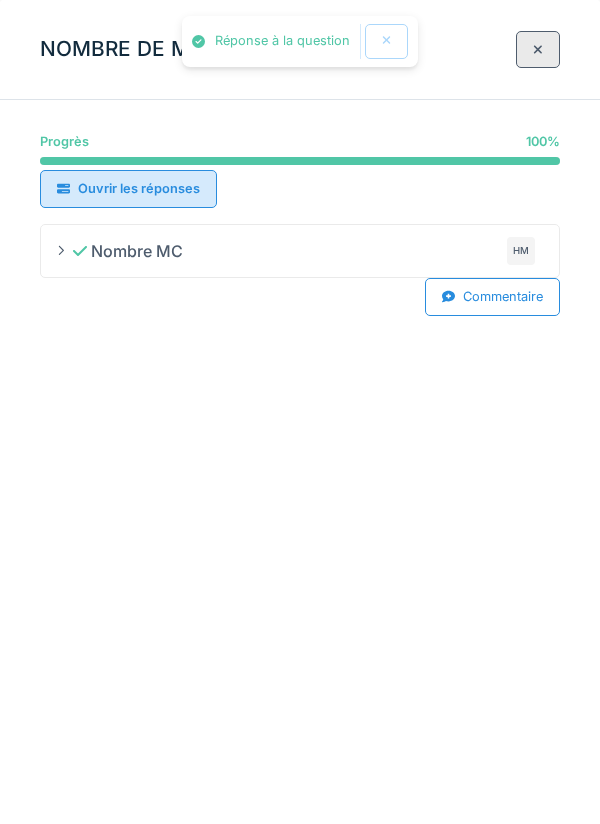 click at bounding box center (538, 49) 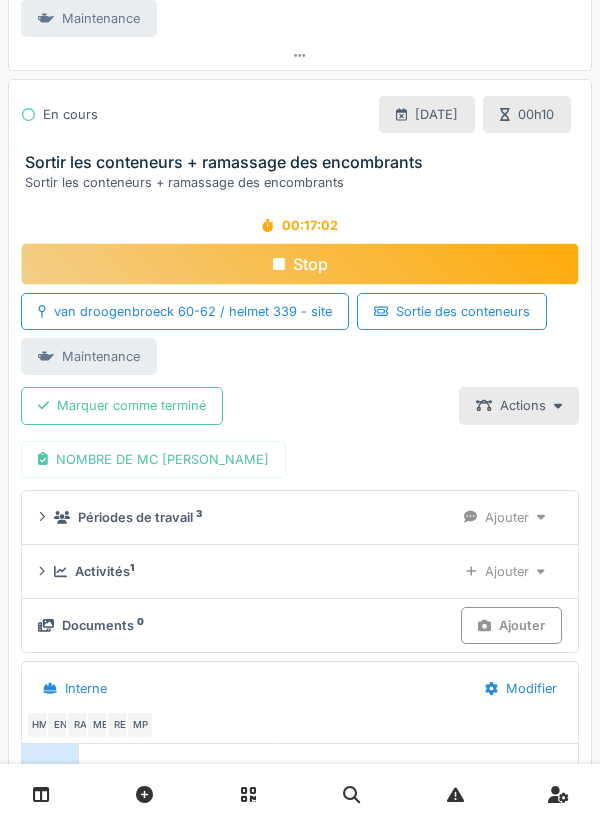 click on "Stop" at bounding box center (300, 264) 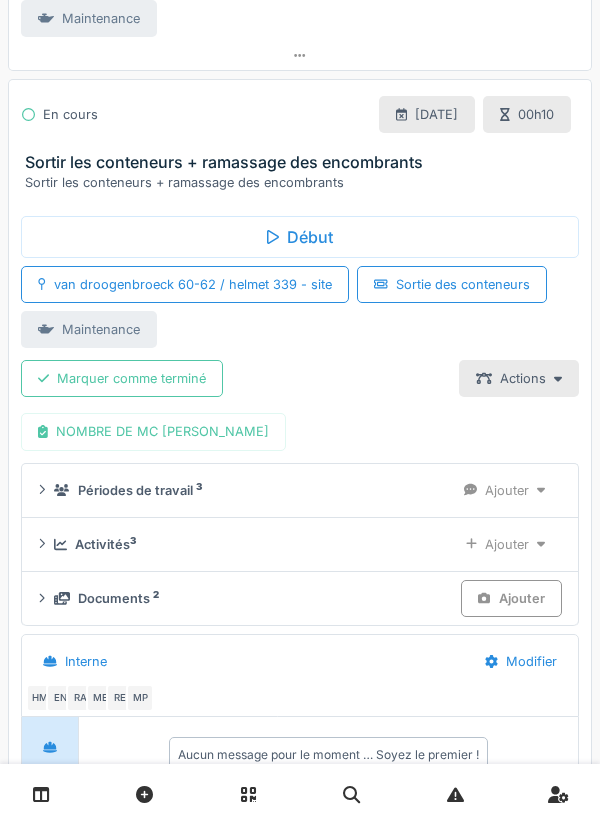 click on "Marquer comme terminé" at bounding box center [122, 378] 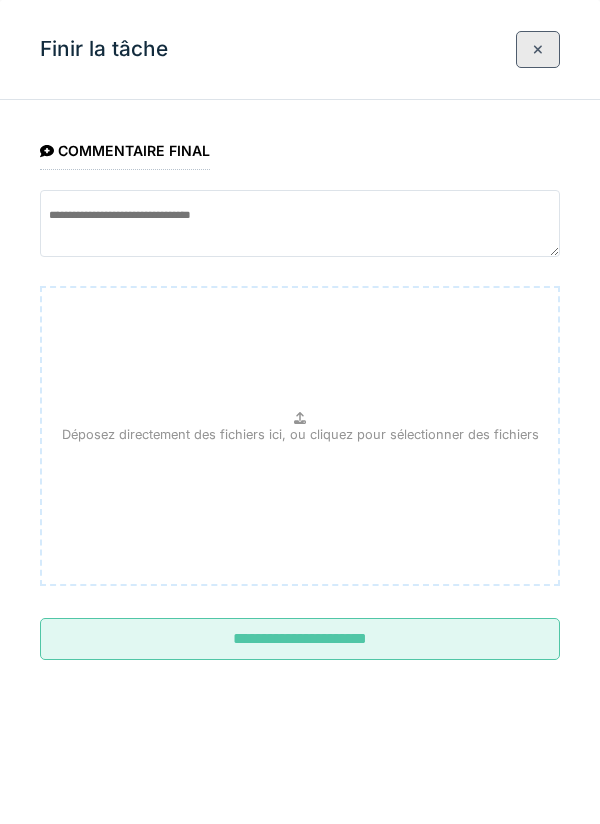 click at bounding box center (538, 49) 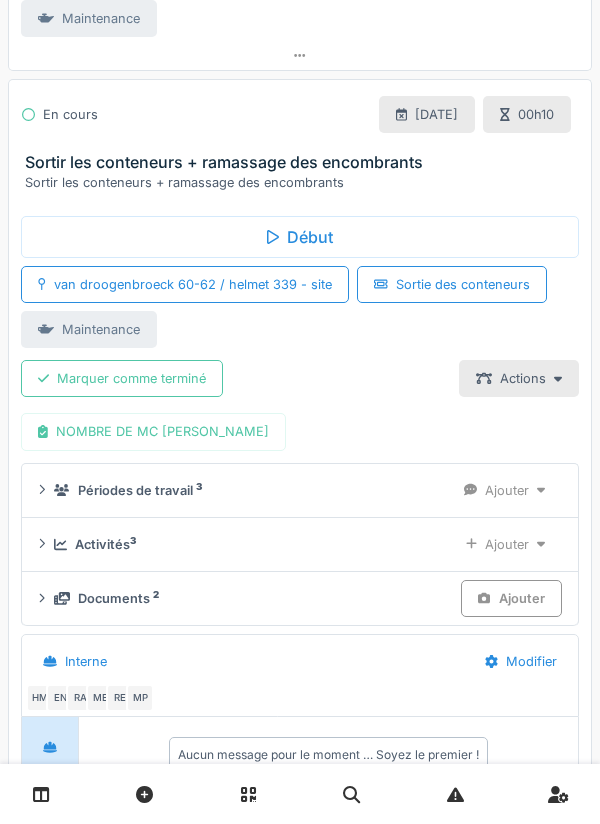 click on "Ajouter" at bounding box center (505, 544) 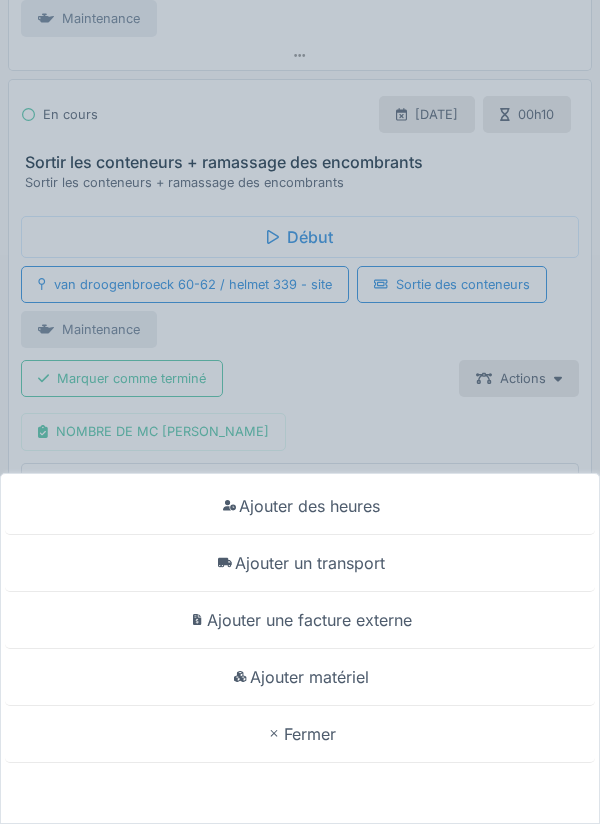 click on "Ajouter un transport" at bounding box center [300, 563] 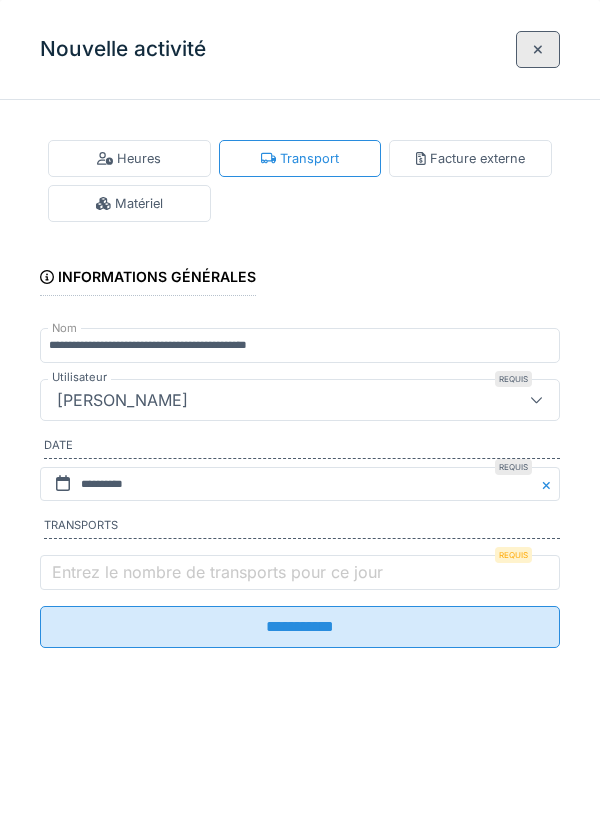 click on "Entrez le nombre de transports pour ce jour" at bounding box center (217, 572) 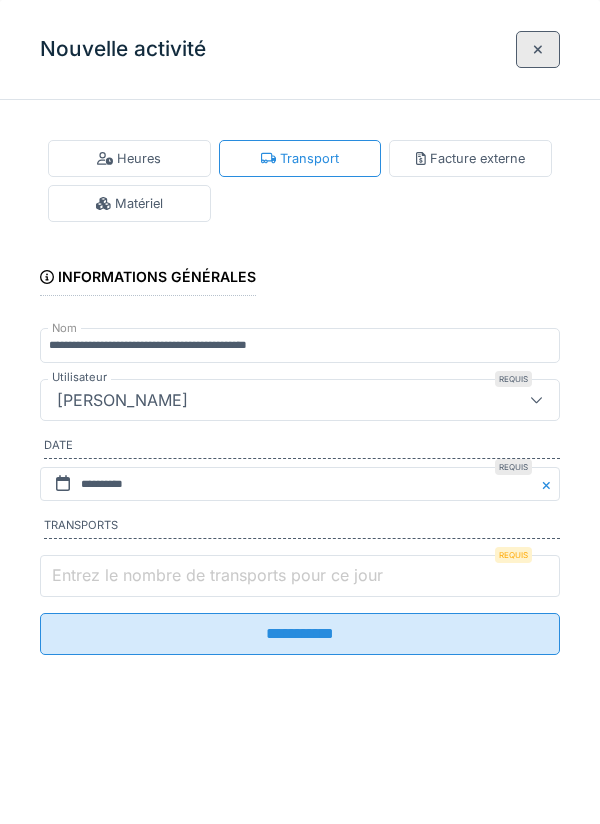 click on "Entrez le nombre de transports pour ce jour" at bounding box center [300, 576] 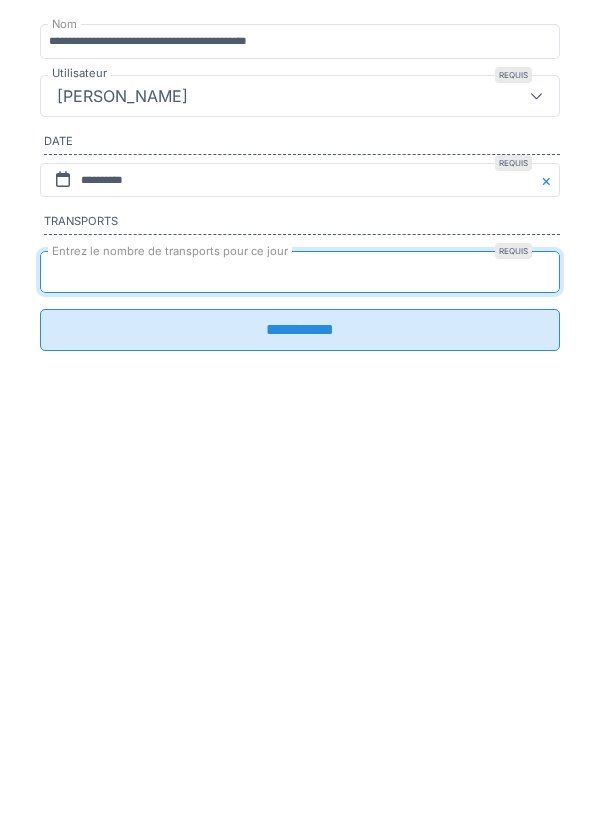 type on "*" 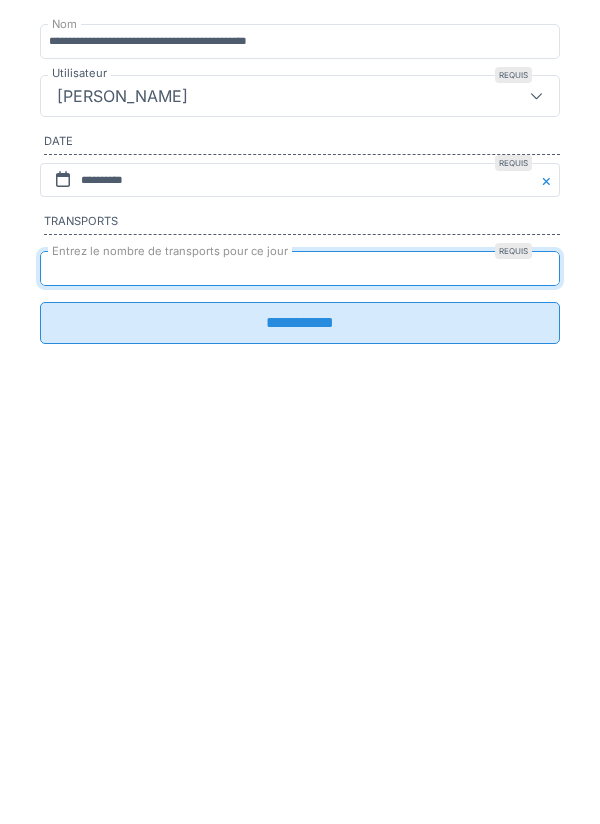 click on "**********" at bounding box center (300, 627) 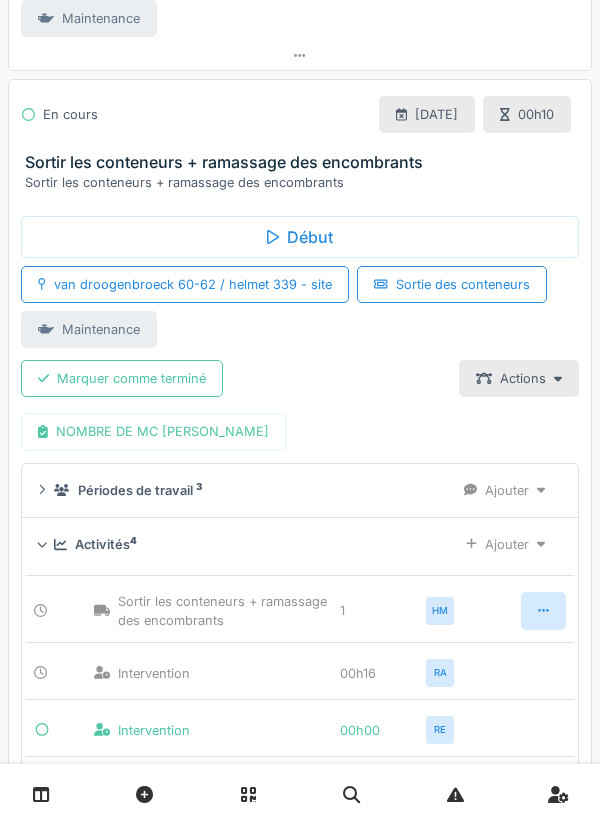 click on "Marquer comme terminé" at bounding box center [122, 378] 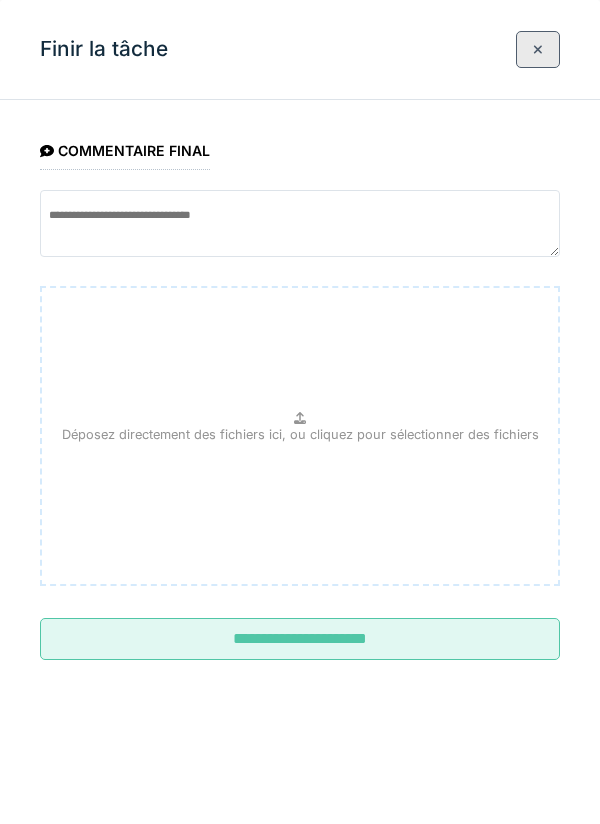 click on "**********" at bounding box center [300, 639] 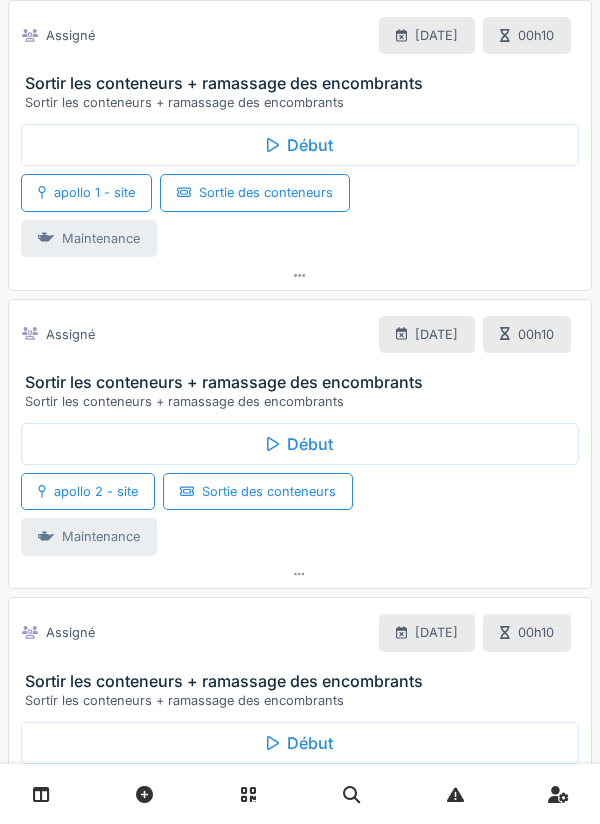 scroll, scrollTop: 1322, scrollLeft: 0, axis: vertical 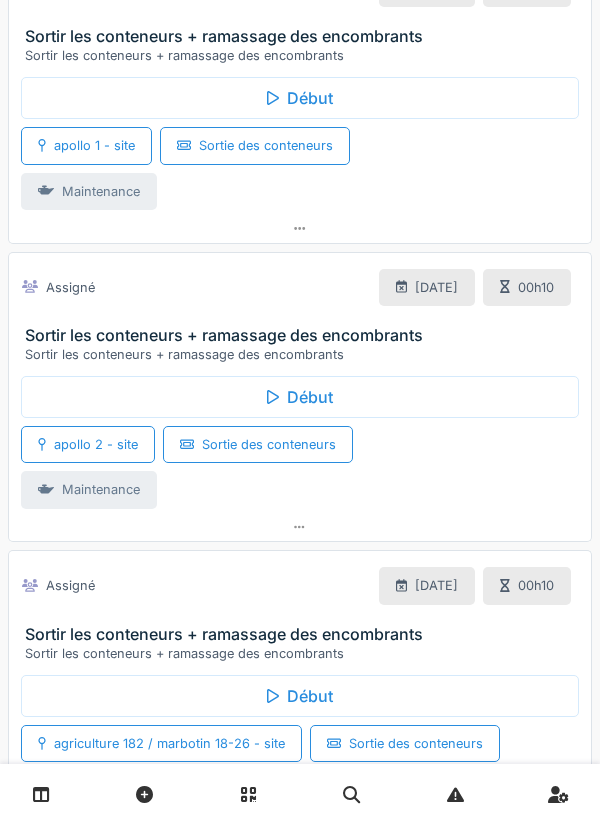click on "Début" at bounding box center [300, 397] 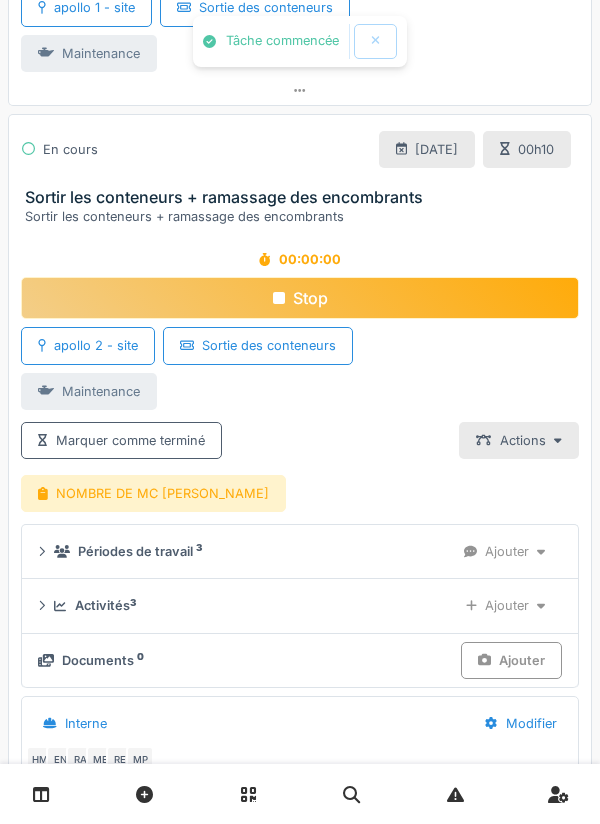 scroll, scrollTop: 1494, scrollLeft: 0, axis: vertical 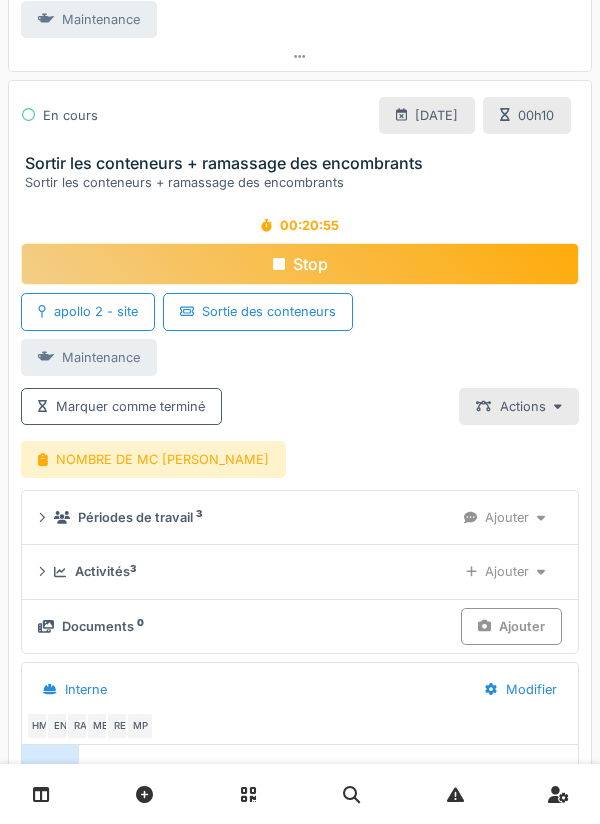 click on "Stop" at bounding box center (300, 264) 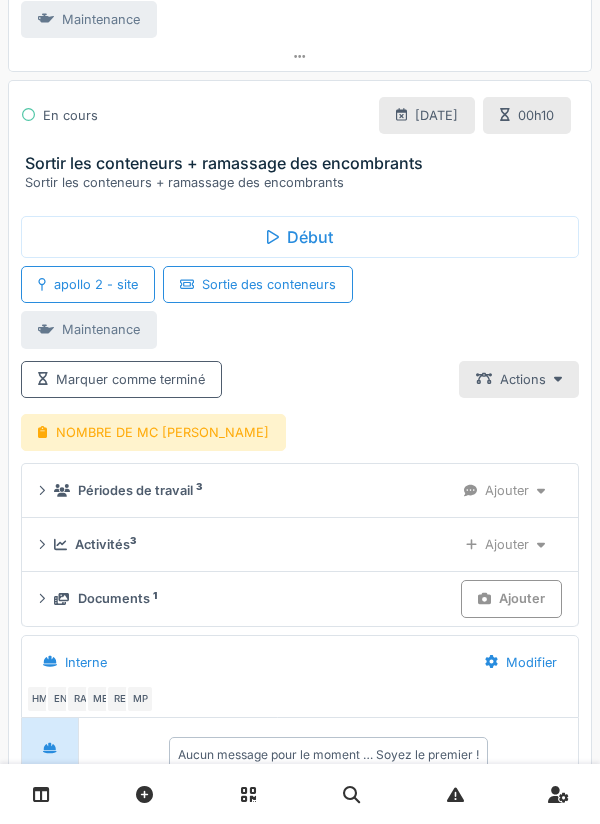 click on "Ajouter" at bounding box center [505, 544] 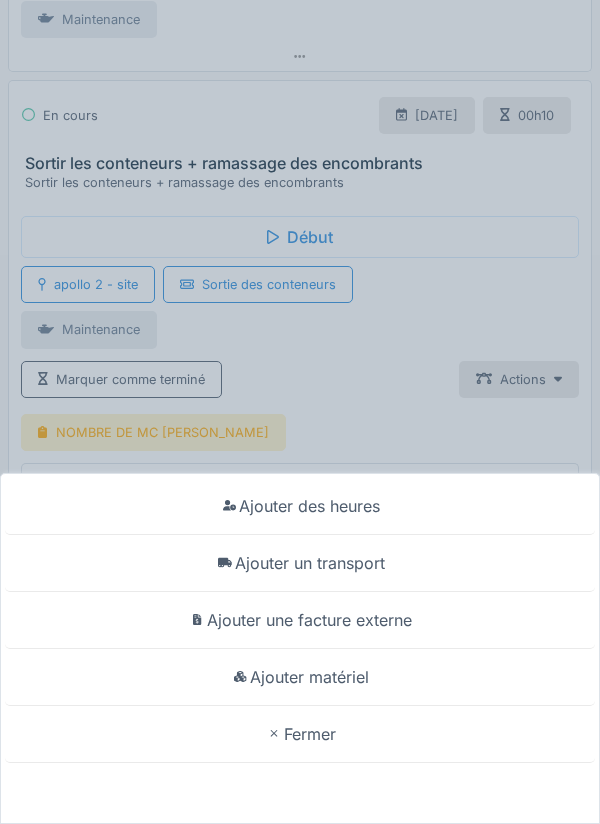 click on "Ajouter un transport" at bounding box center (300, 563) 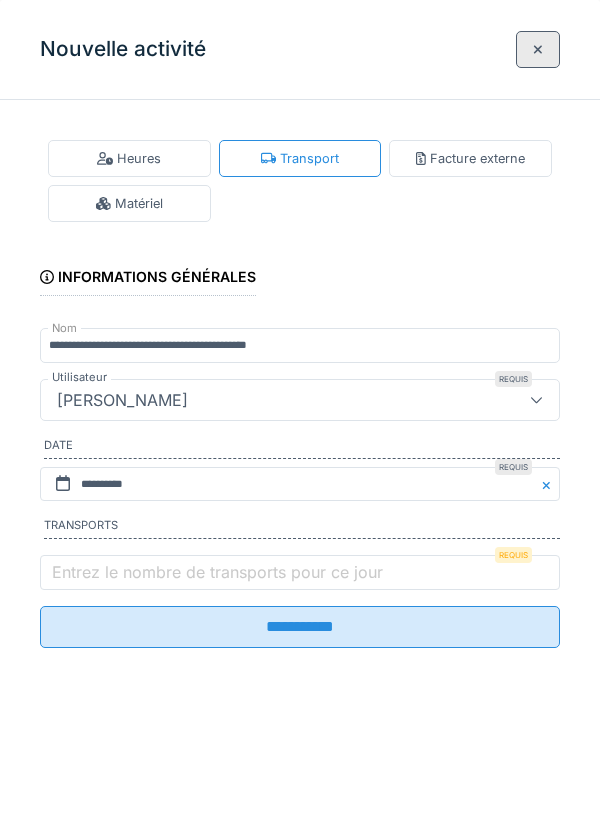 click on "Entrez le nombre de transports pour ce jour" at bounding box center [217, 572] 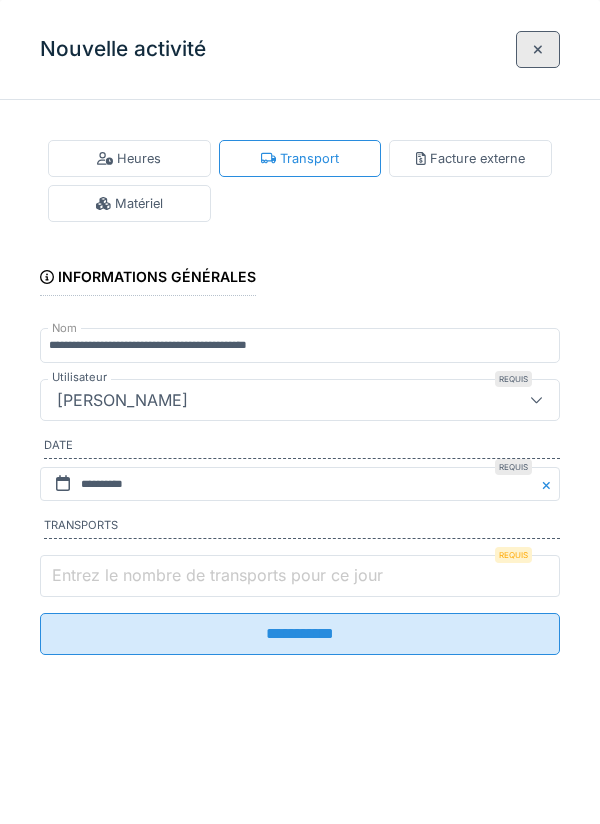 click on "Entrez le nombre de transports pour ce jour" at bounding box center (300, 576) 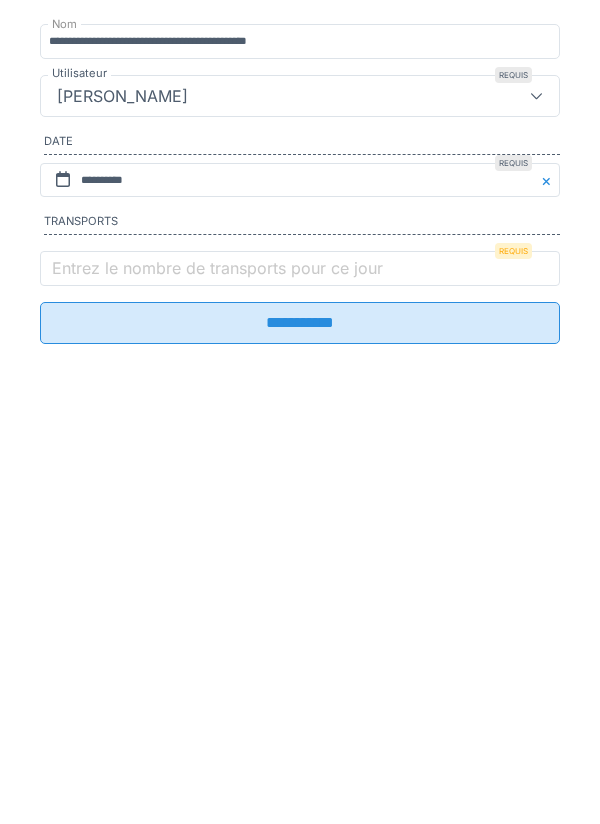 click on "**********" at bounding box center [300, 627] 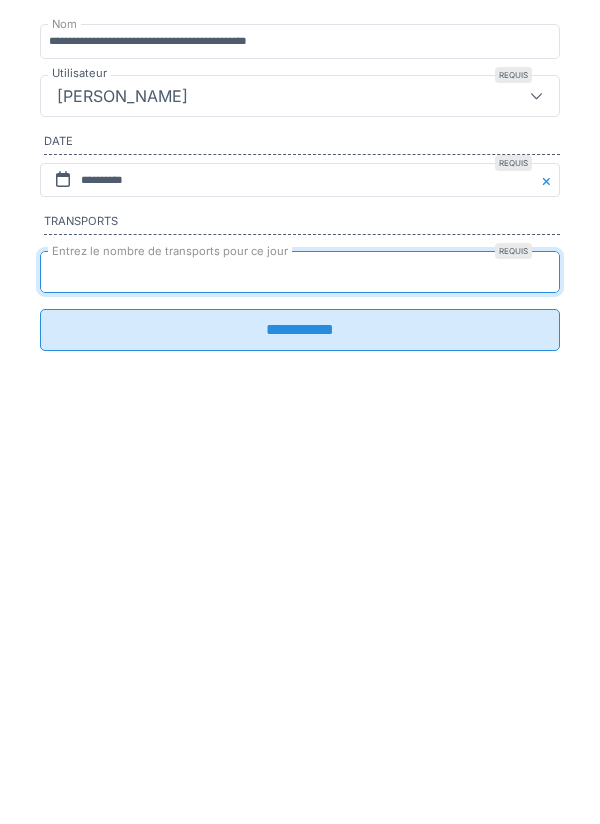 type on "*" 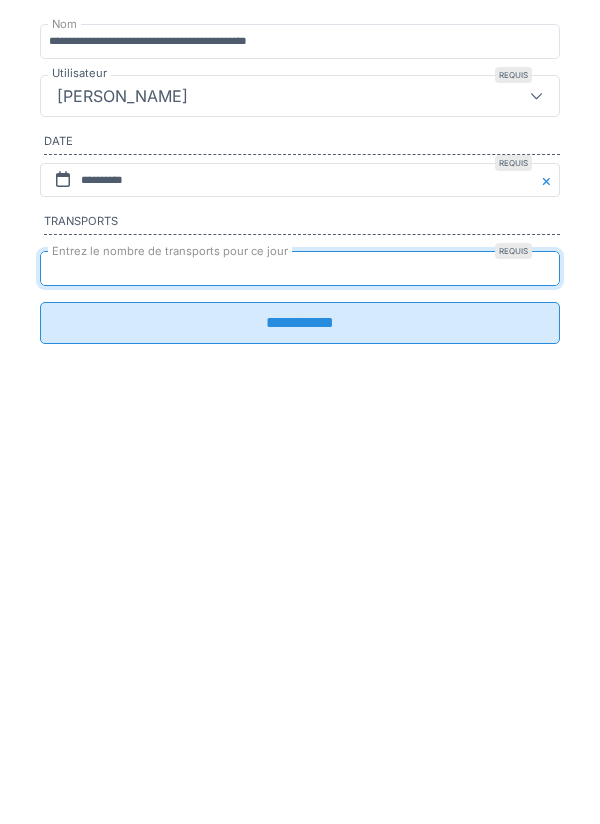 click on "**********" at bounding box center (300, 627) 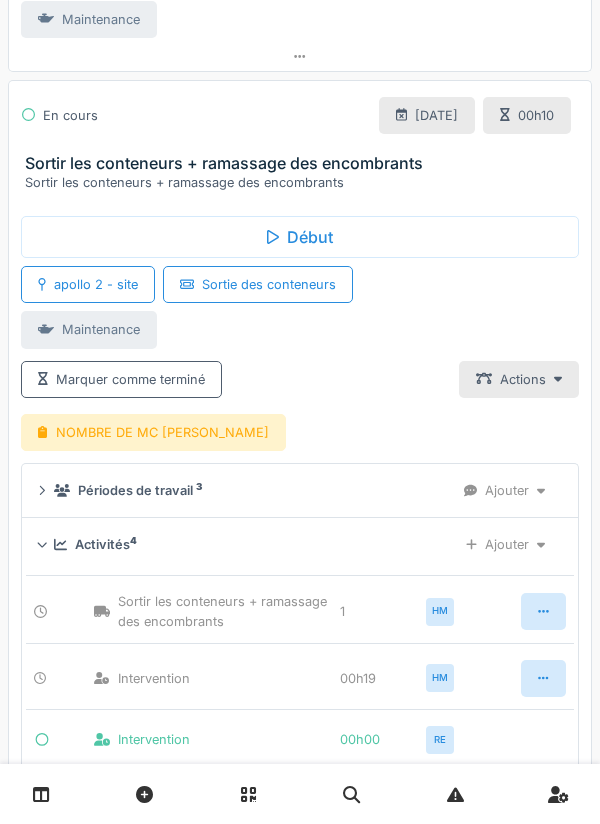 click on "NOMBRE DE MC [PERSON_NAME]" at bounding box center [153, 432] 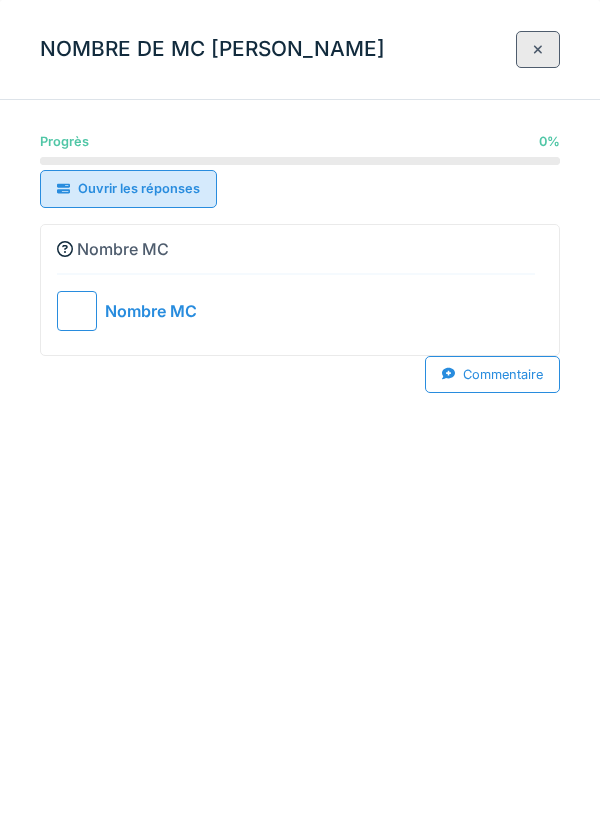 click at bounding box center [77, 311] 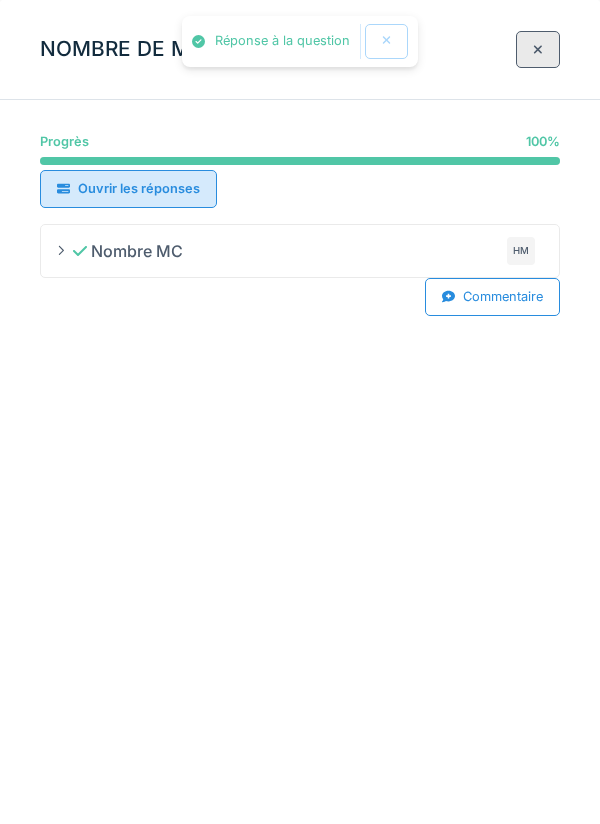 click at bounding box center [538, 49] 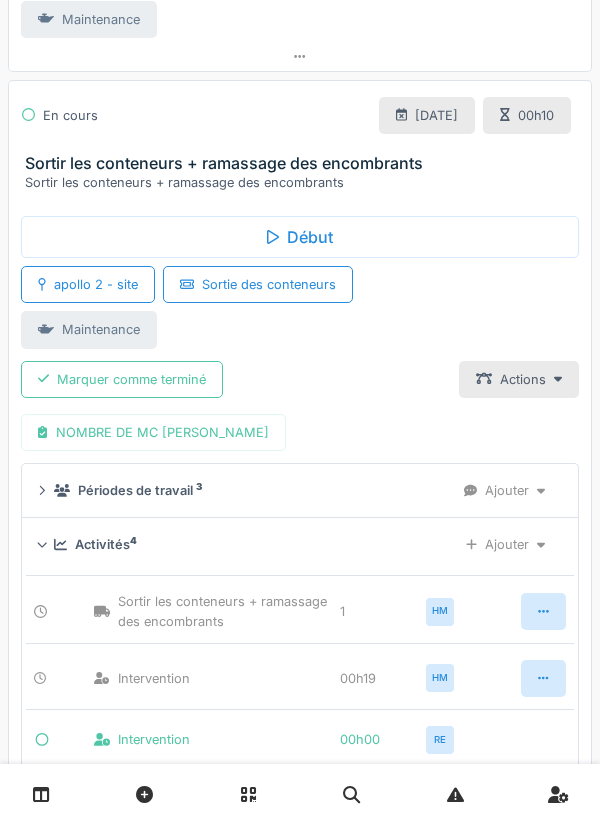 click on "Marquer comme terminé" at bounding box center (122, 379) 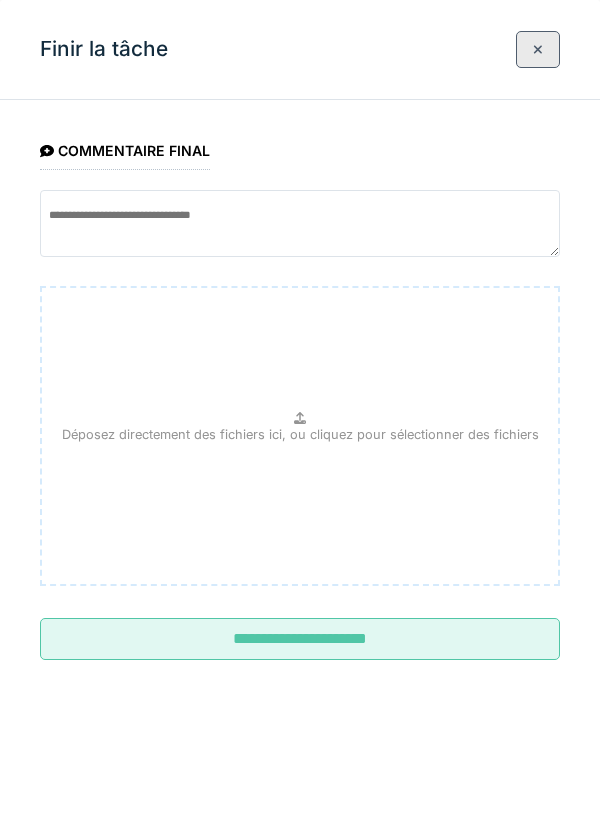 click on "**********" at bounding box center (300, 639) 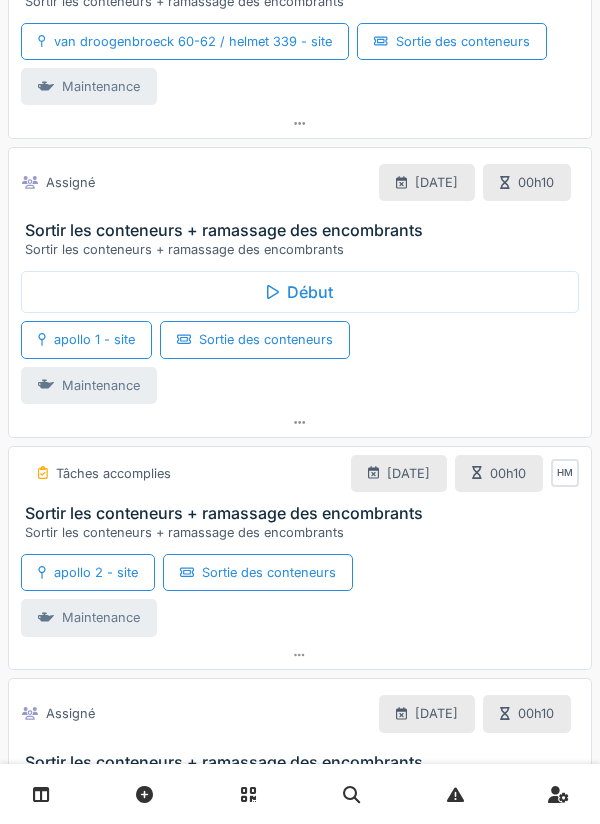 scroll, scrollTop: 1126, scrollLeft: 0, axis: vertical 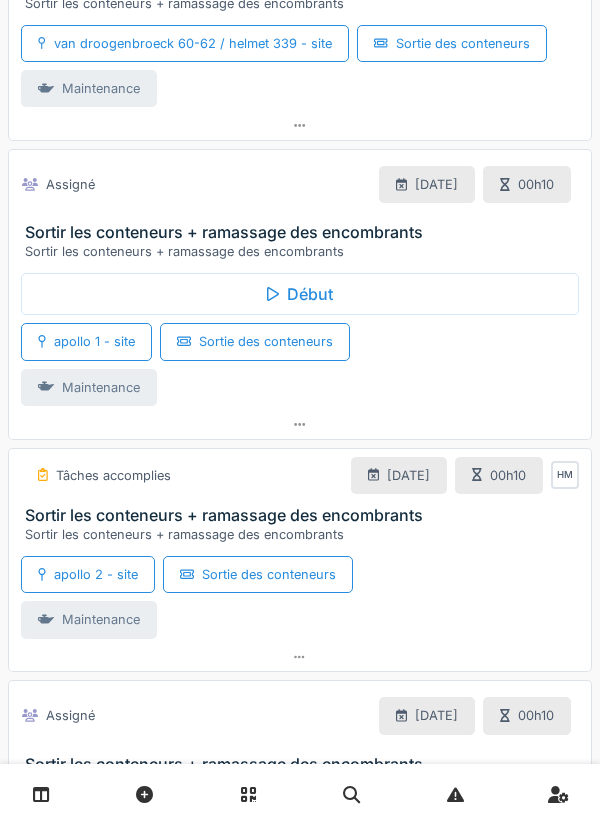 click at bounding box center (300, 424) 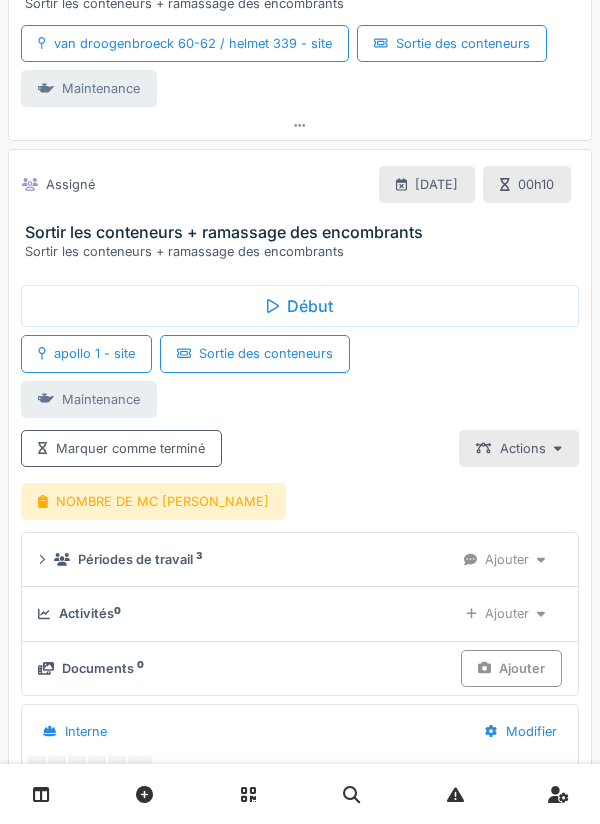 scroll, scrollTop: 1195, scrollLeft: 0, axis: vertical 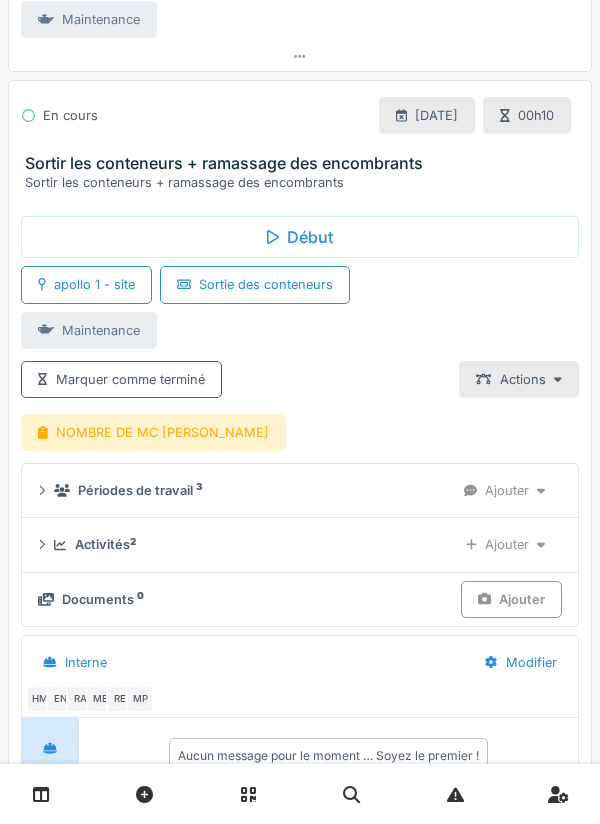 click 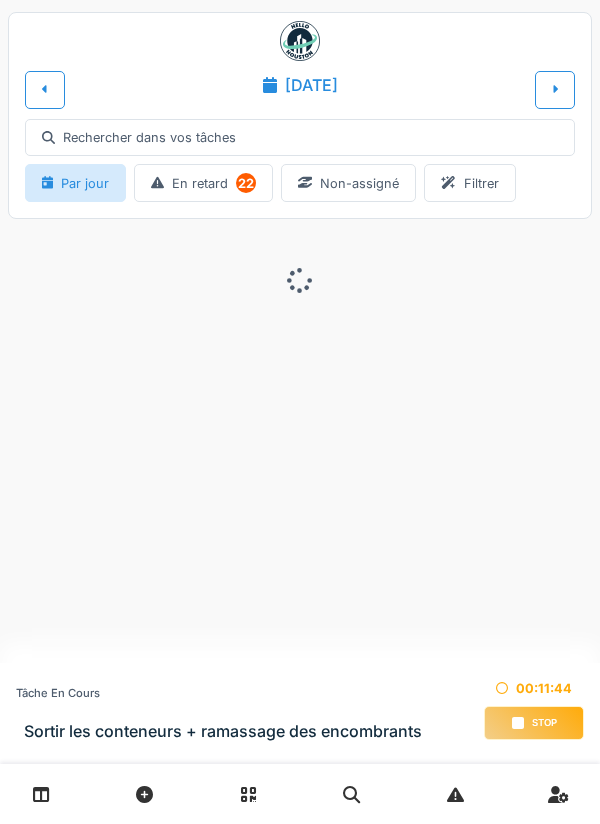 scroll, scrollTop: 0, scrollLeft: 0, axis: both 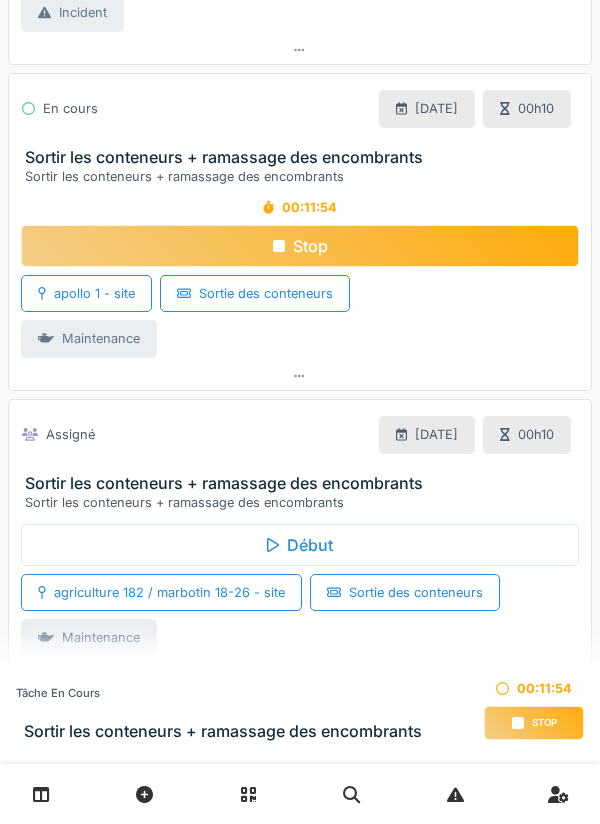 click on "Stop" at bounding box center (300, 246) 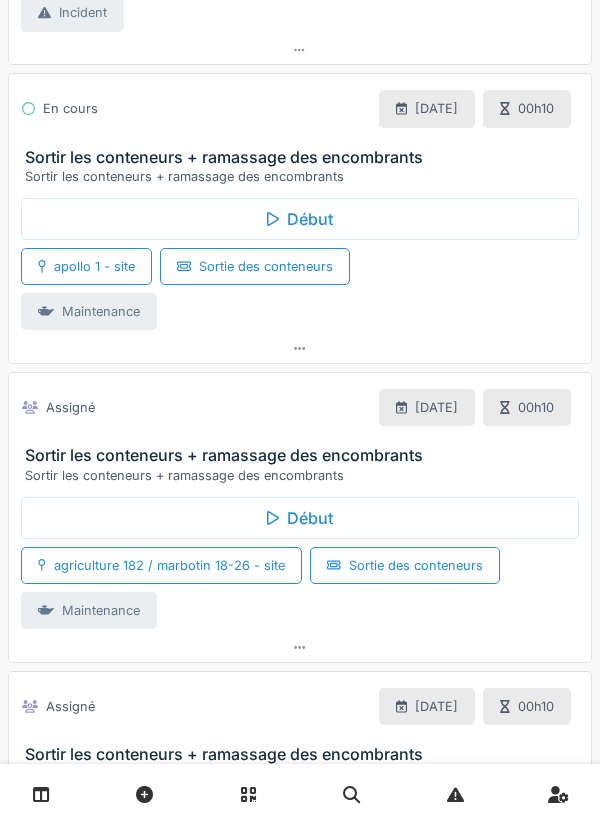 click at bounding box center [300, 348] 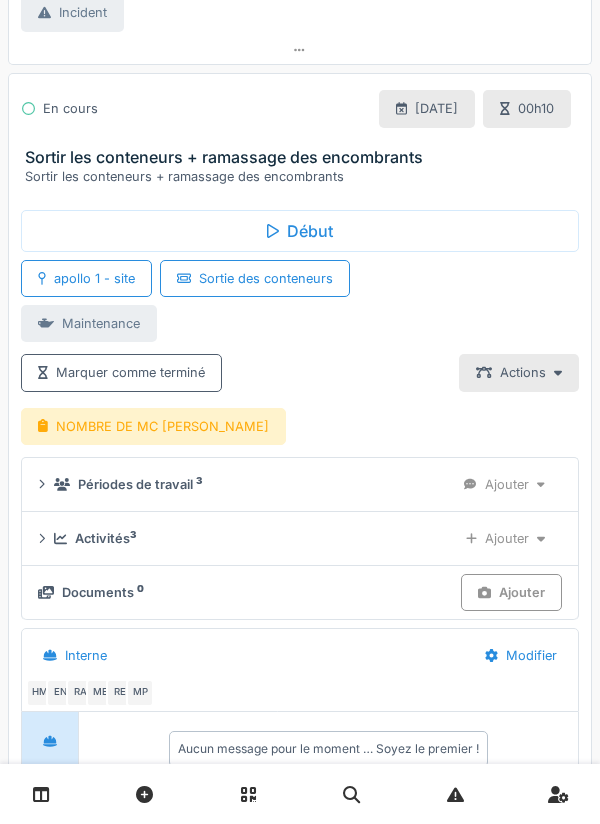 scroll, scrollTop: 730, scrollLeft: 0, axis: vertical 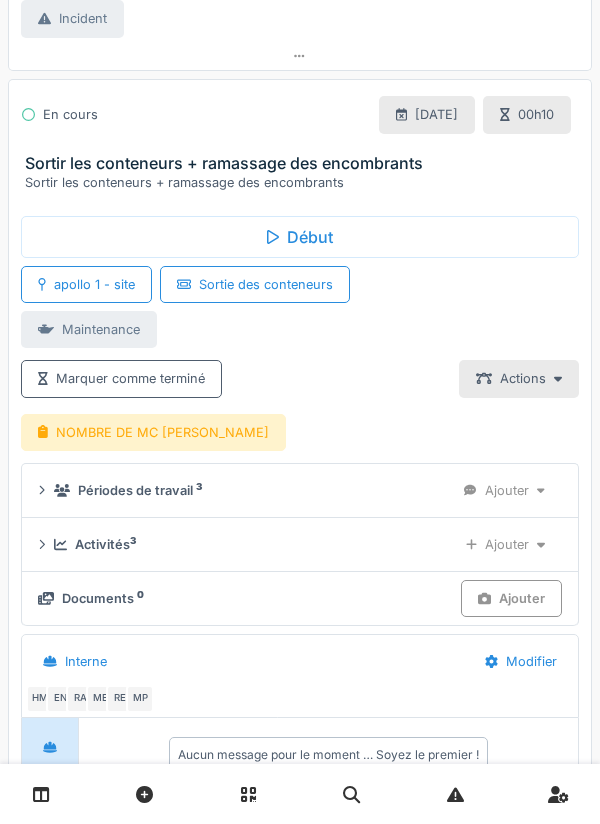 click on "NOMBRE DE MC [PERSON_NAME]" at bounding box center (153, 432) 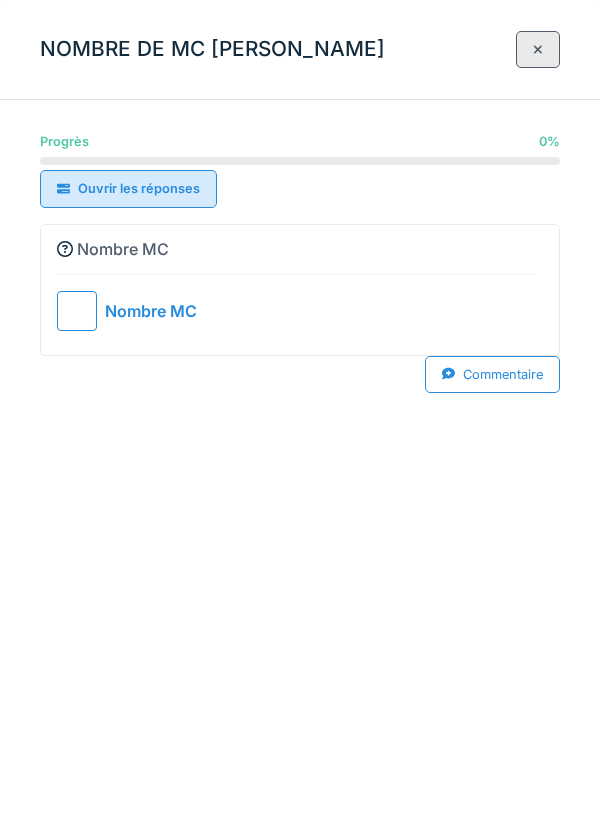 click at bounding box center [77, 311] 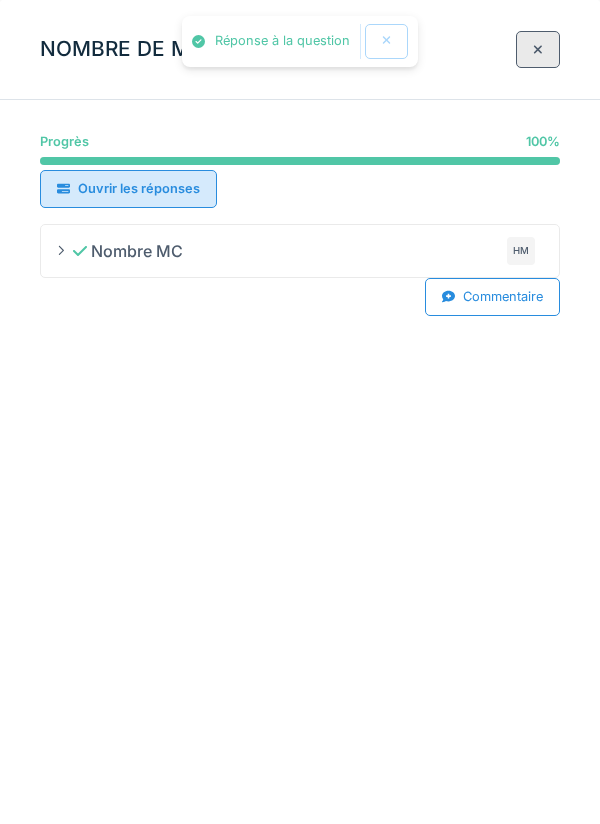 click at bounding box center [538, 49] 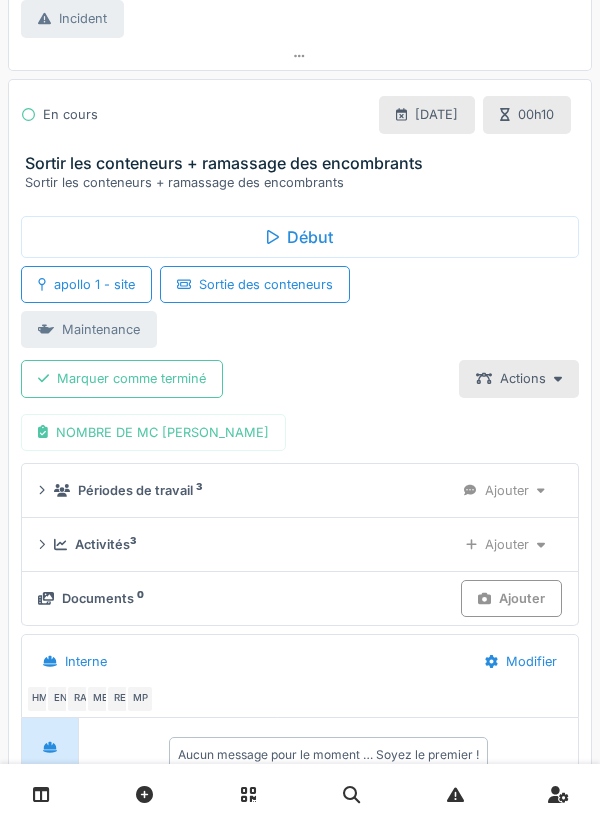 click on "Marquer comme terminé" at bounding box center [122, 378] 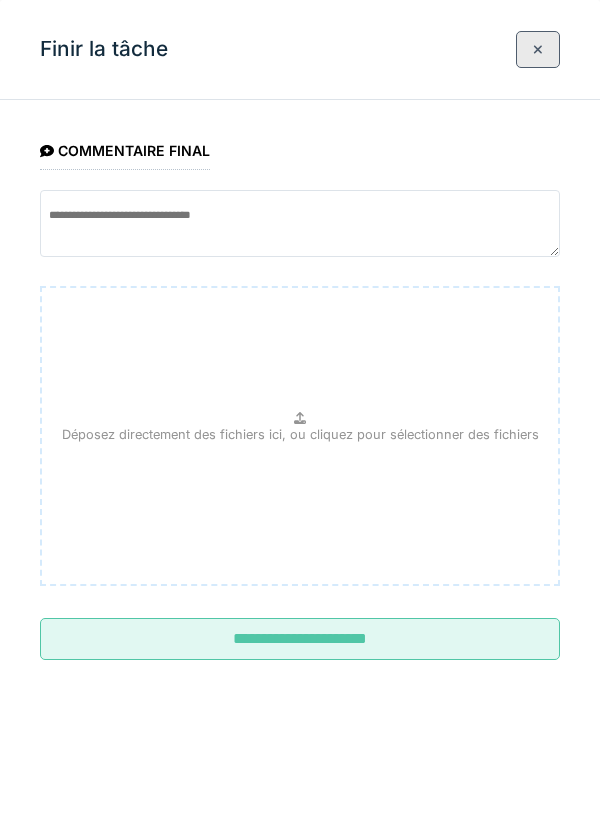 click on "**********" at bounding box center (300, 639) 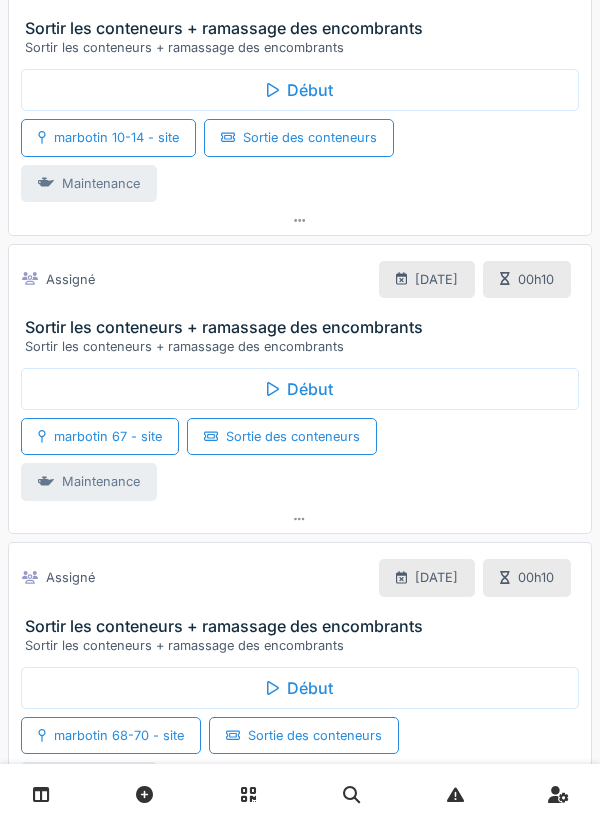 scroll, scrollTop: 1444, scrollLeft: 0, axis: vertical 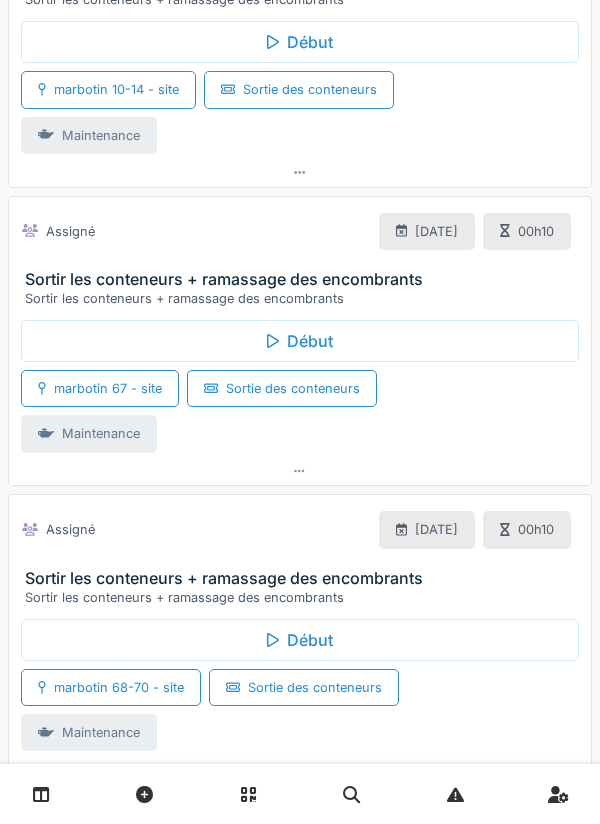 click on "Début" at bounding box center (300, 341) 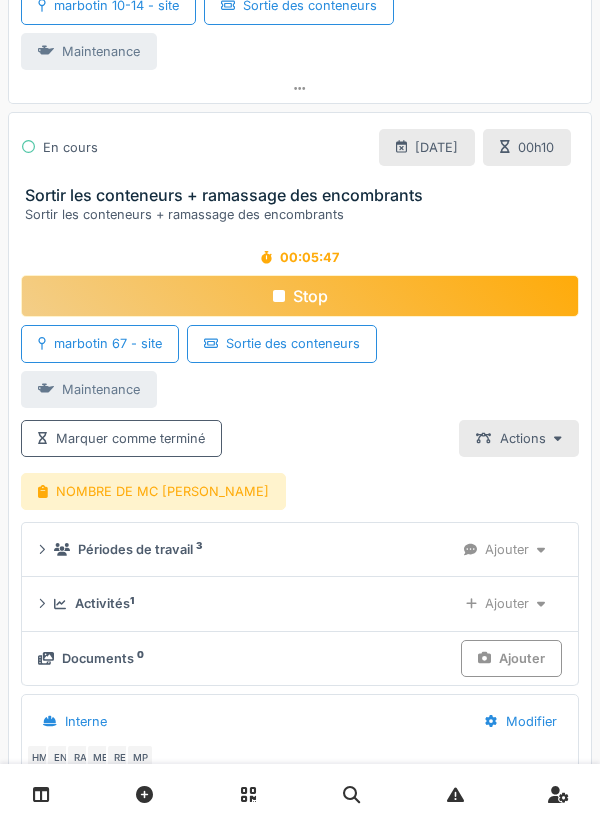 scroll, scrollTop: 1439, scrollLeft: 0, axis: vertical 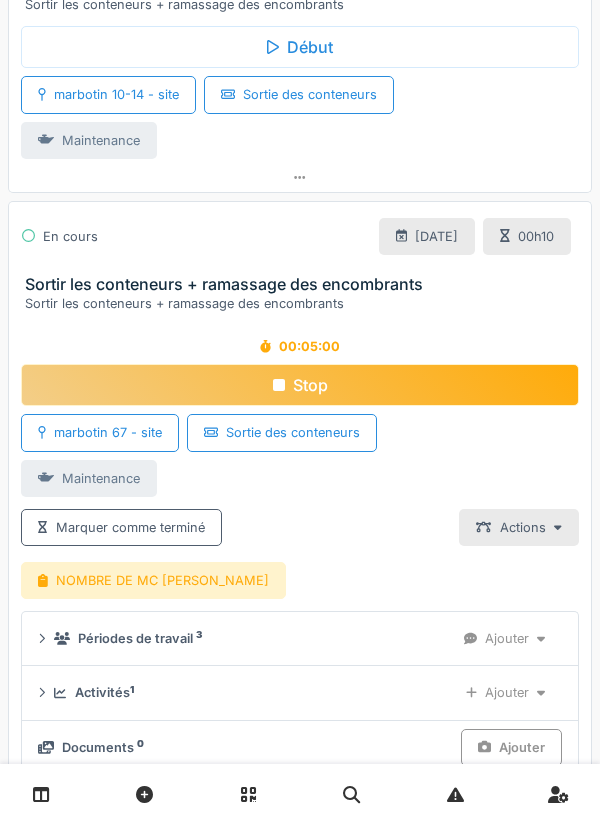 click on "Stop" at bounding box center [300, 385] 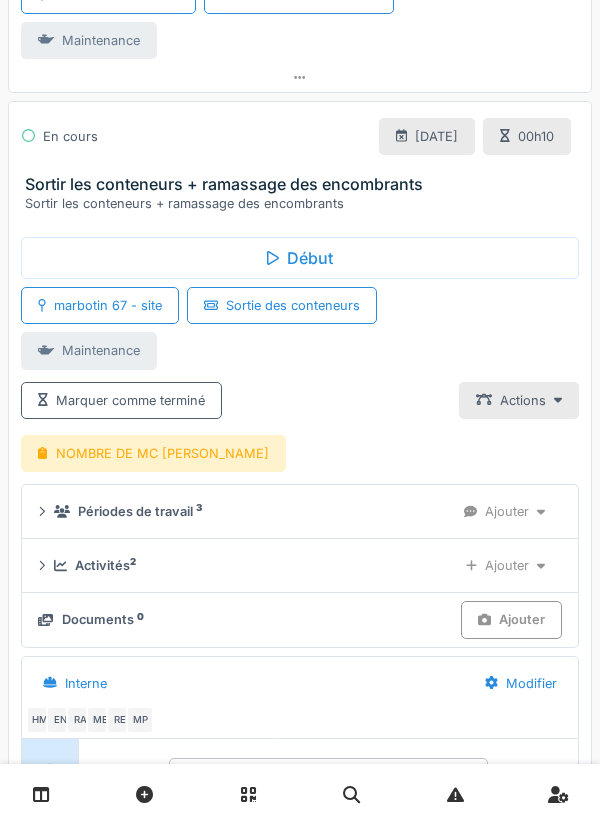 scroll, scrollTop: 1628, scrollLeft: 0, axis: vertical 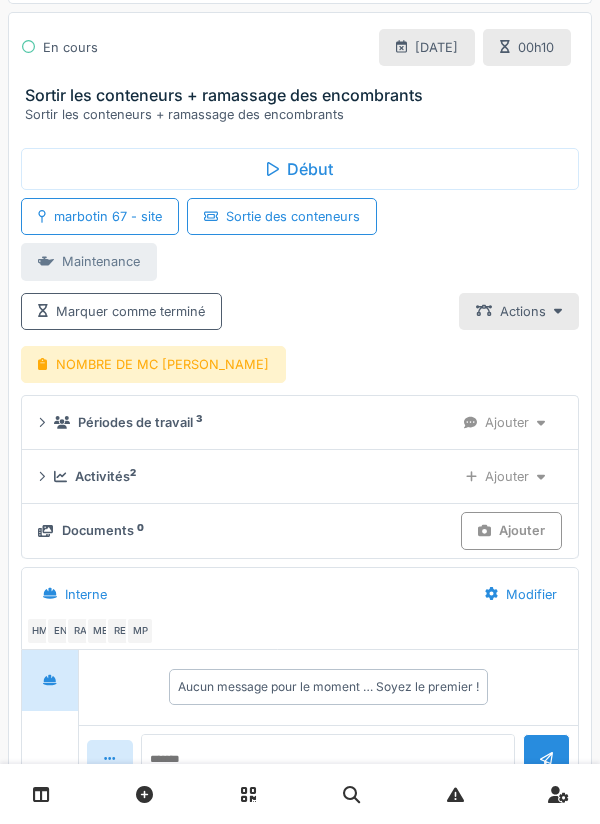 click on "Ajouter" at bounding box center (505, 476) 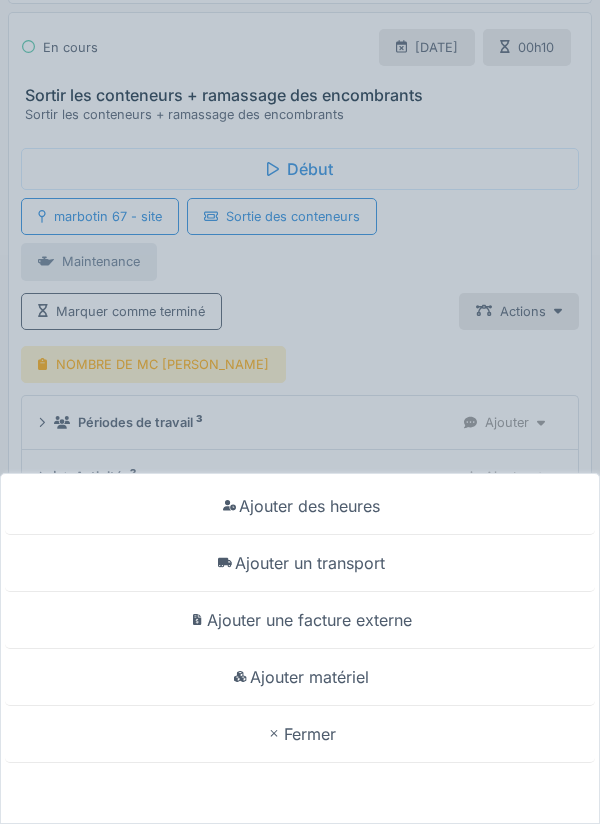 click on "Ajouter un transport" at bounding box center [300, 563] 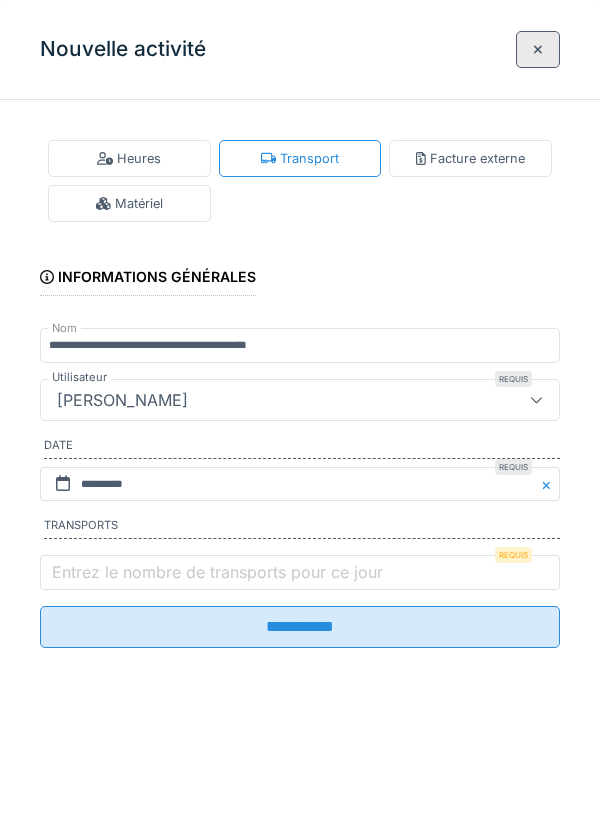 click on "Entrez le nombre de transports pour ce jour" at bounding box center [217, 572] 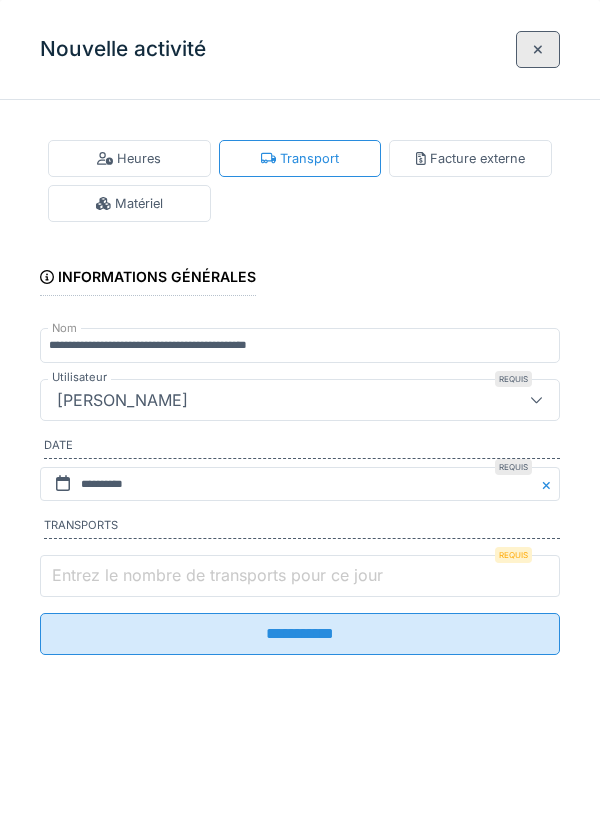 click on "Entrez le nombre de transports pour ce jour" at bounding box center (300, 576) 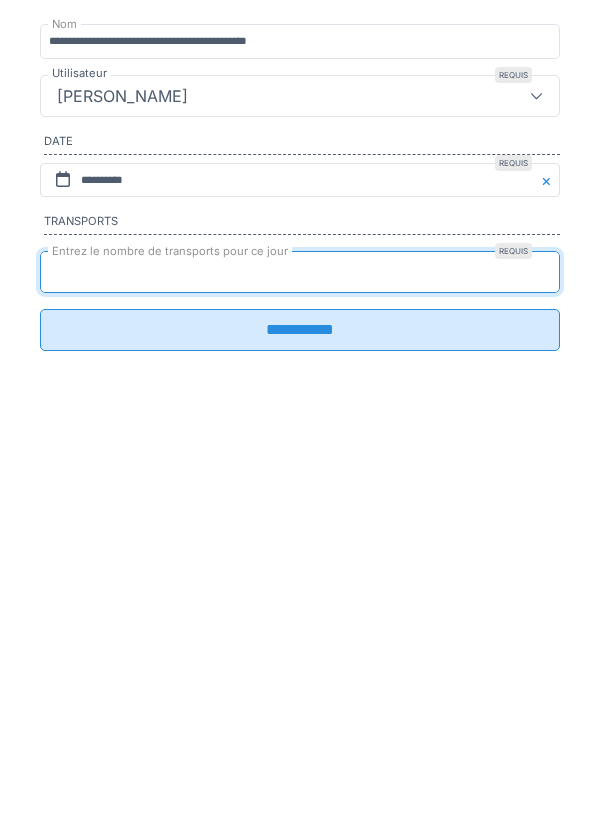 type on "*" 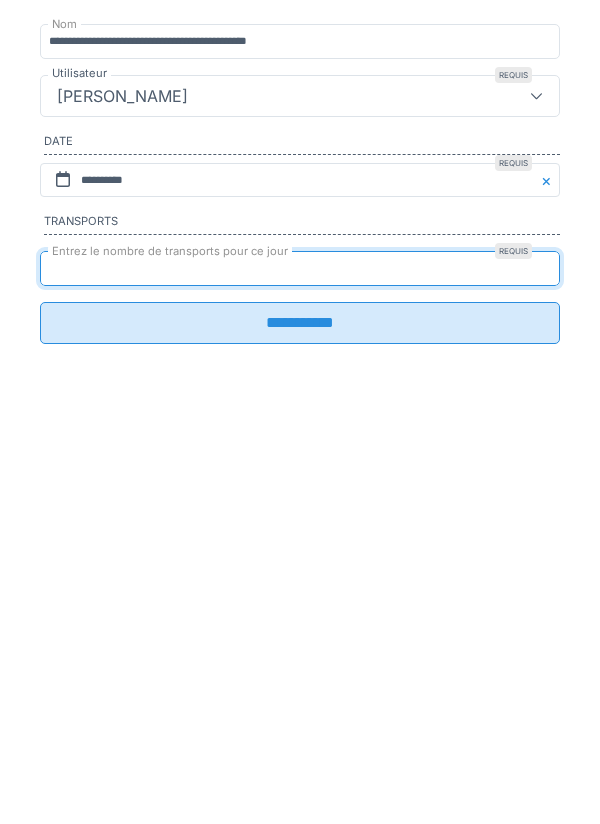 click on "**********" at bounding box center [300, 627] 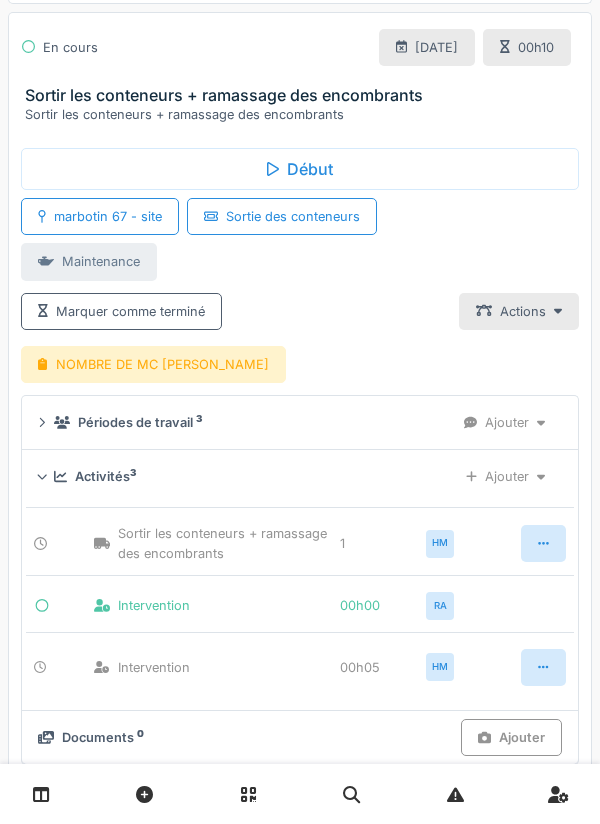 click on "NOMBRE DE MC [PERSON_NAME]" at bounding box center (153, 364) 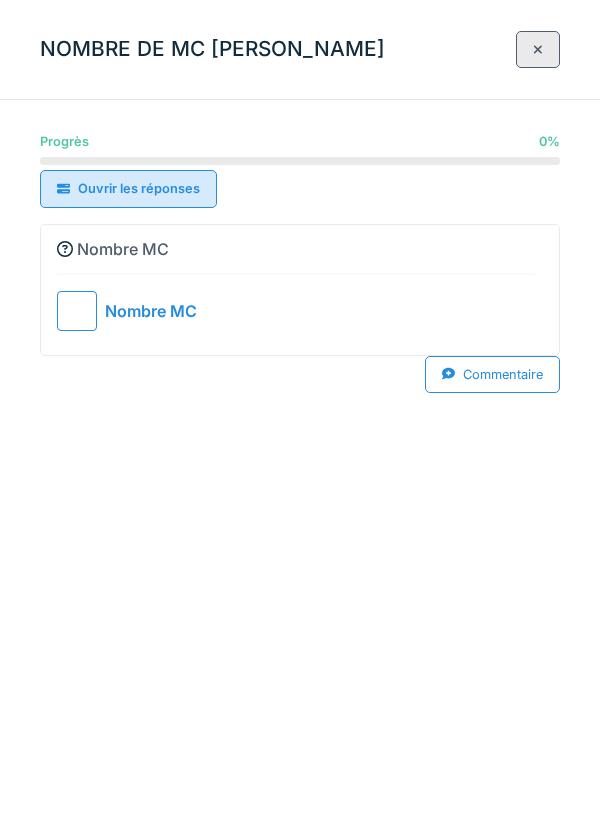 click at bounding box center (77, 311) 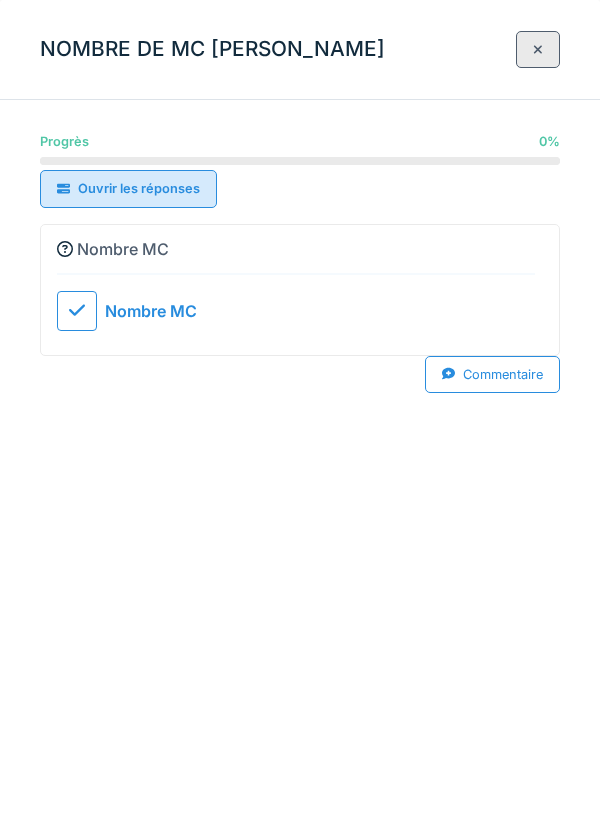 click at bounding box center (538, 49) 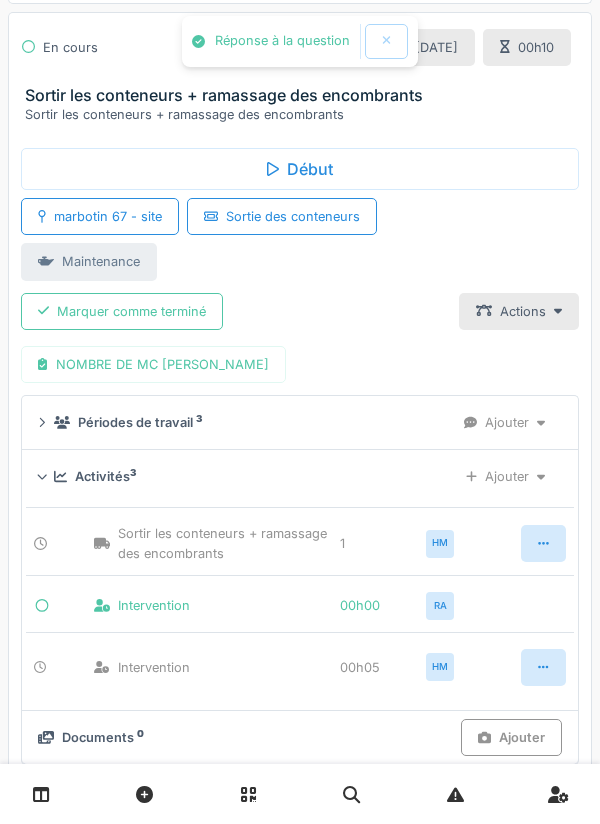 click on "NOMBRE DE MC [PERSON_NAME]" at bounding box center (153, 364) 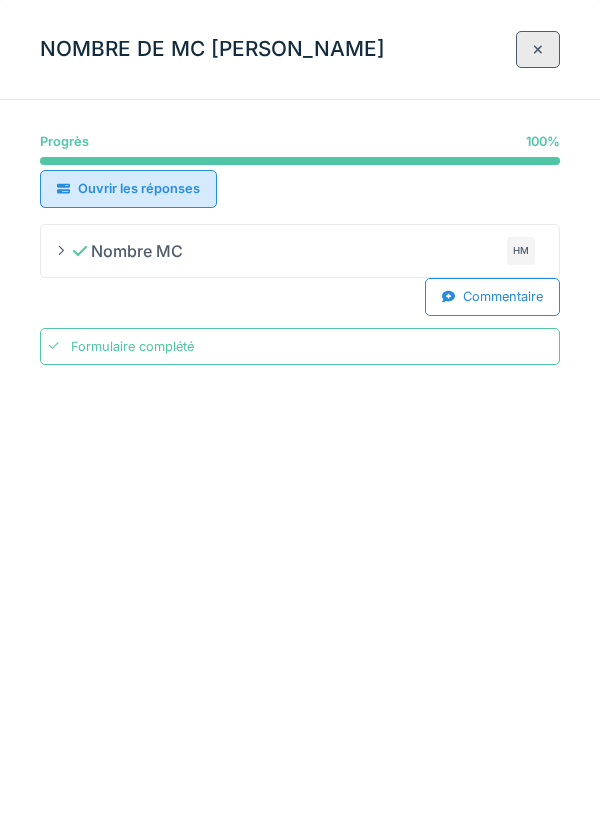 click at bounding box center (538, 49) 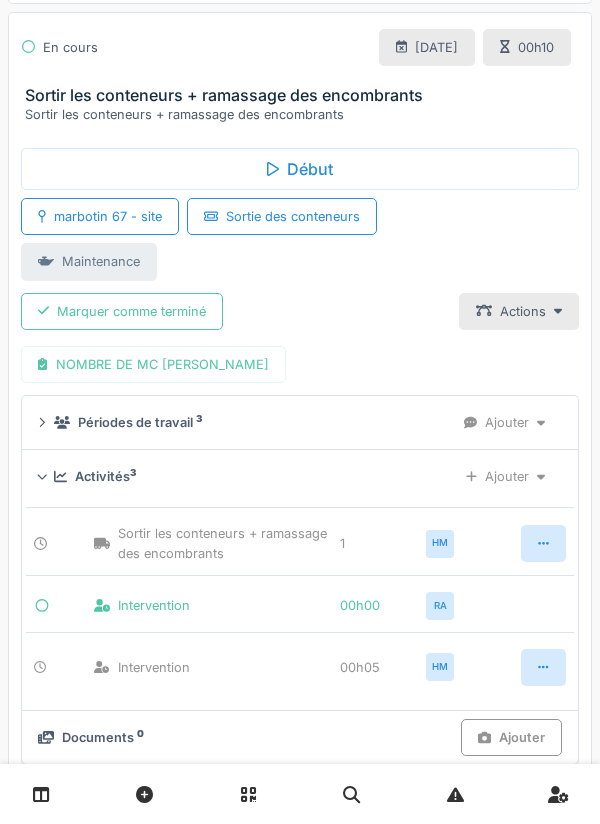 click on "Marquer comme terminé" at bounding box center (122, 311) 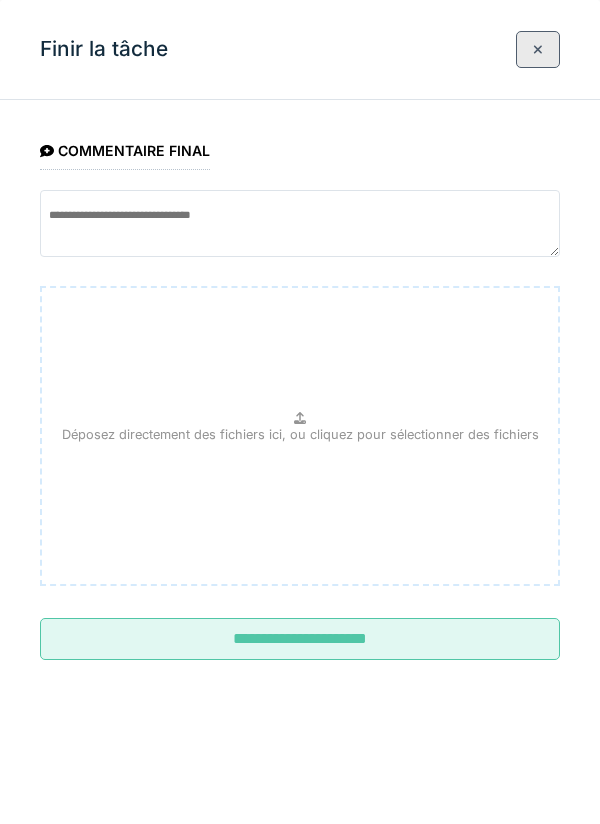 click on "**********" at bounding box center (300, 639) 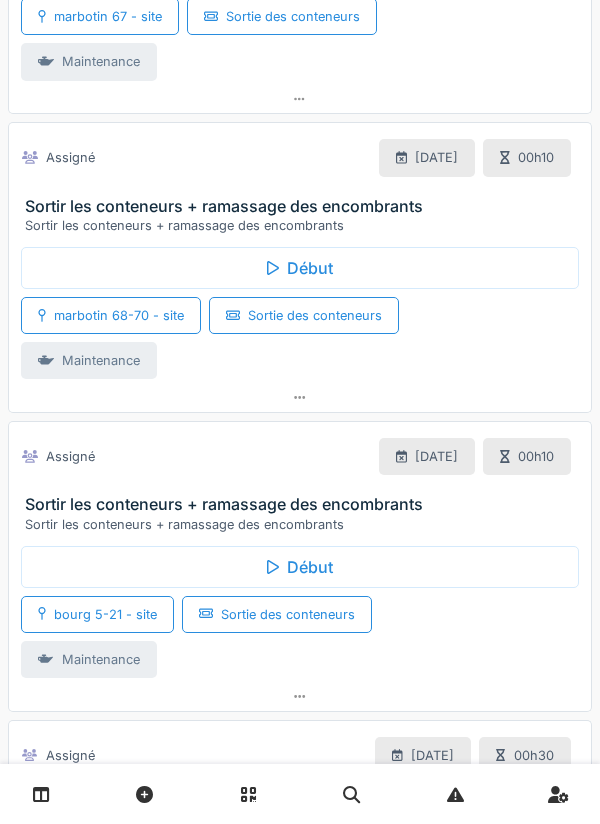 scroll, scrollTop: 1634, scrollLeft: 0, axis: vertical 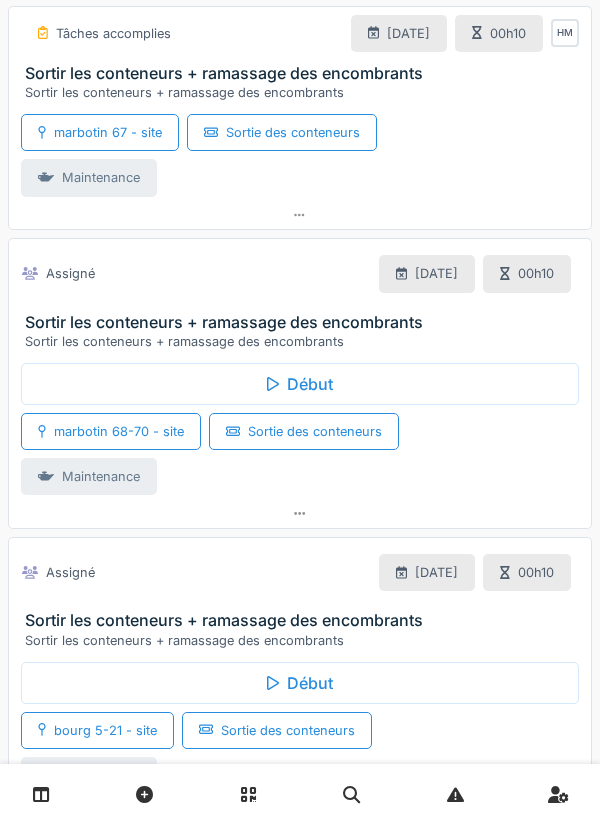 click 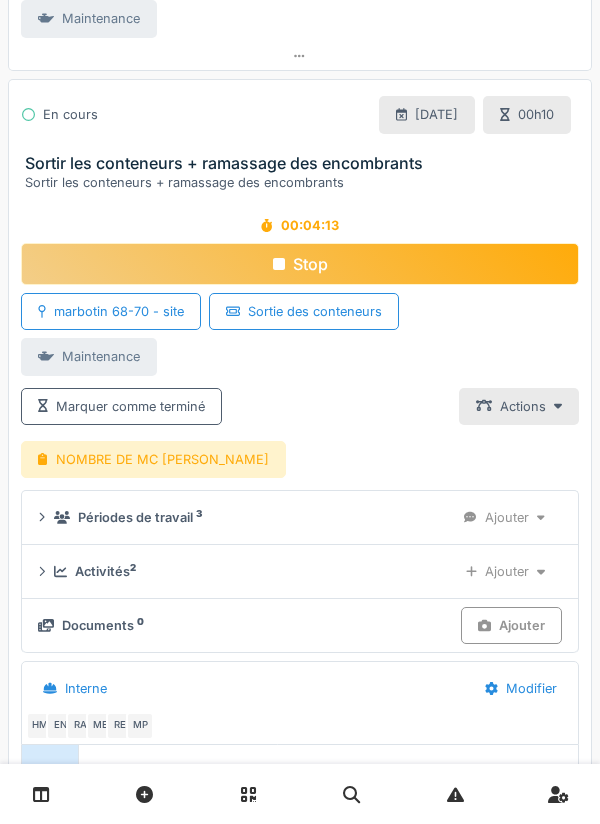 scroll, scrollTop: 1791, scrollLeft: 0, axis: vertical 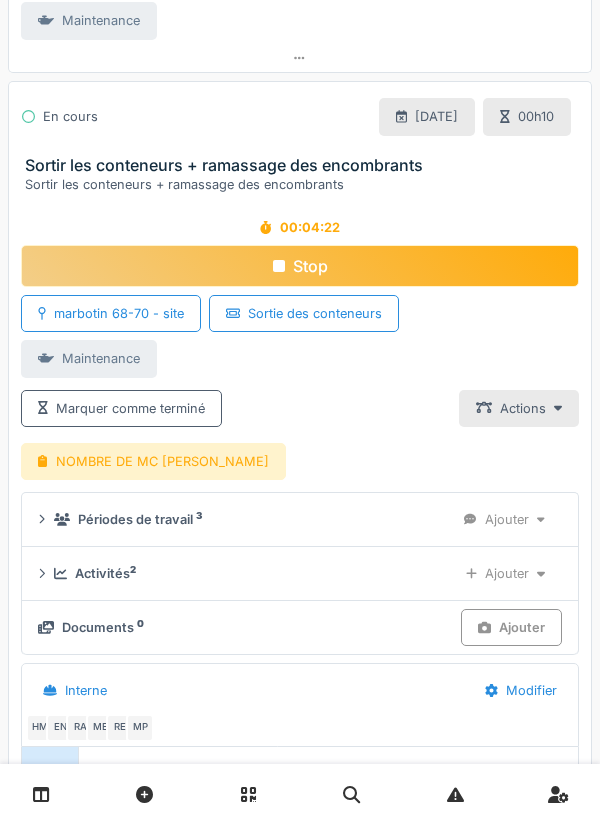 click on "Stop" at bounding box center [300, 266] 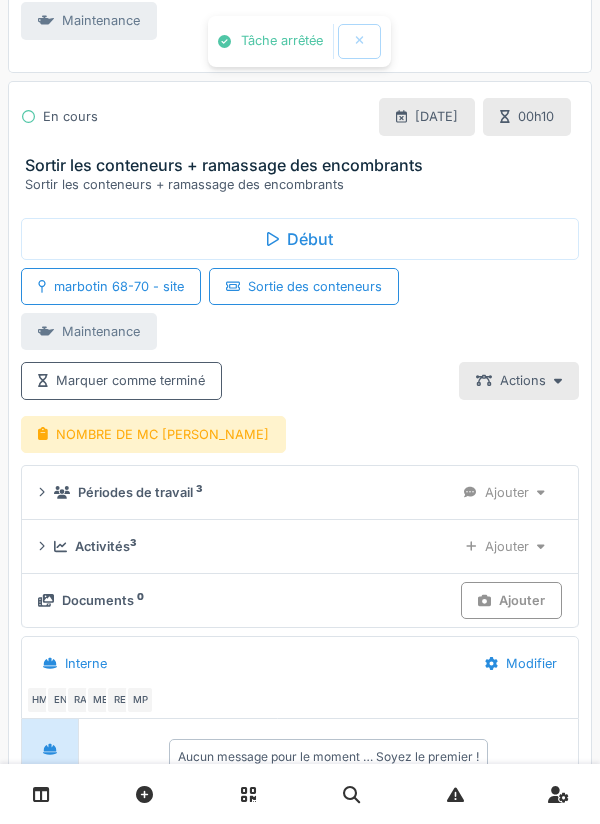 click on "NOMBRE DE MC [PERSON_NAME]" at bounding box center [153, 434] 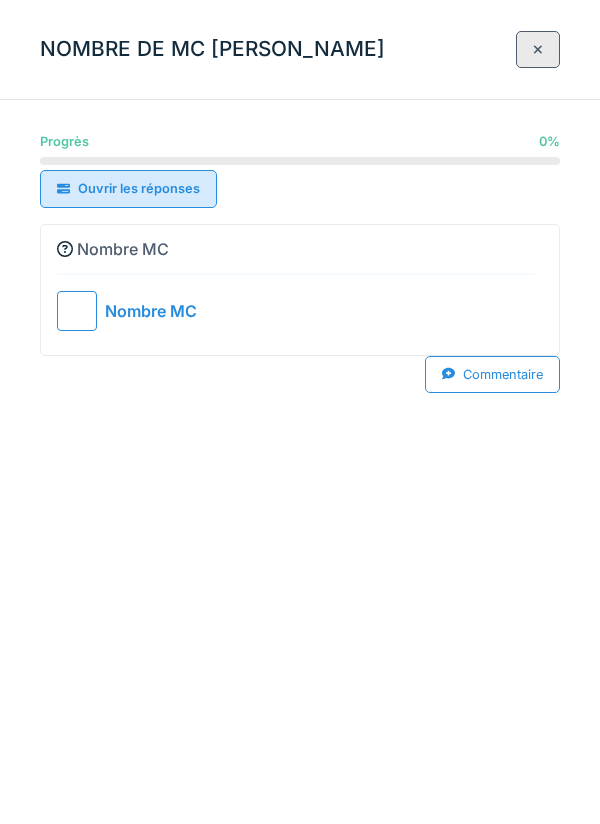 click at bounding box center (77, 311) 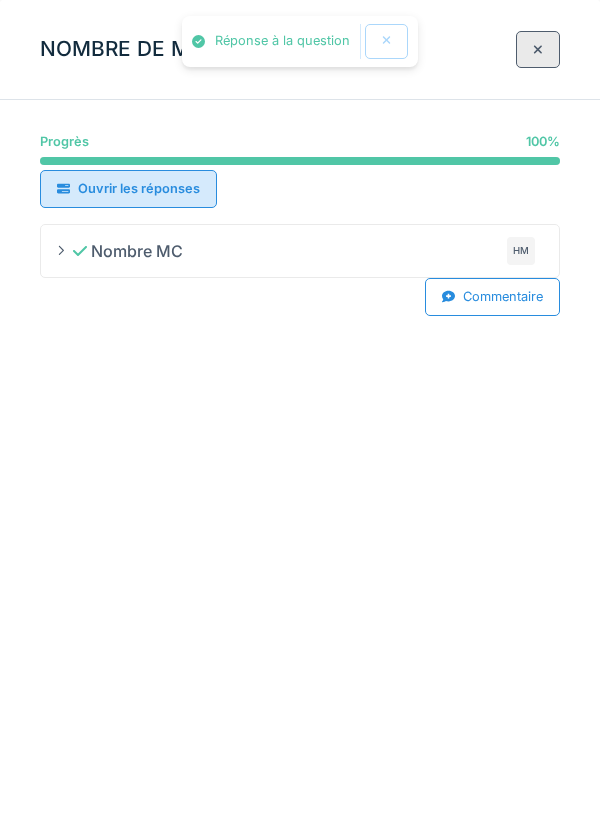 click at bounding box center (538, 49) 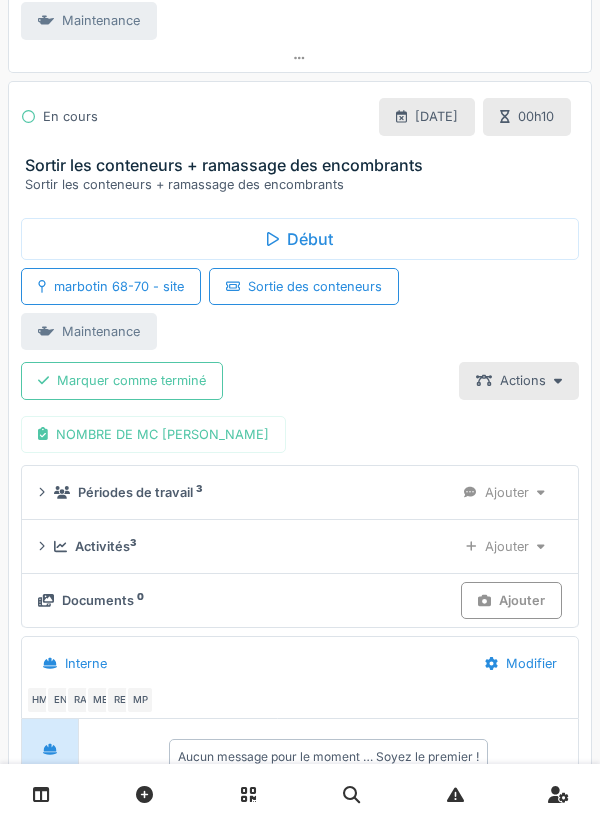 click on "Marquer comme terminé" at bounding box center [122, 380] 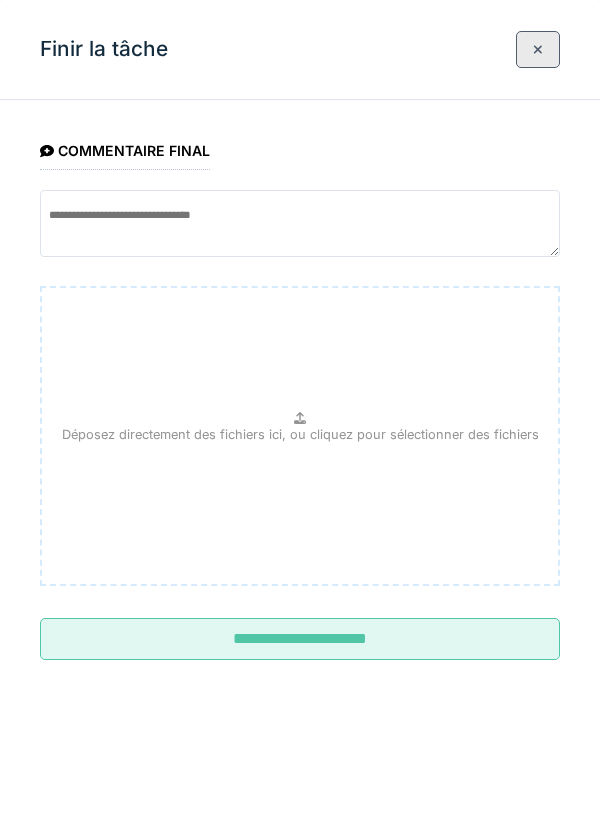 click on "**********" at bounding box center [300, 639] 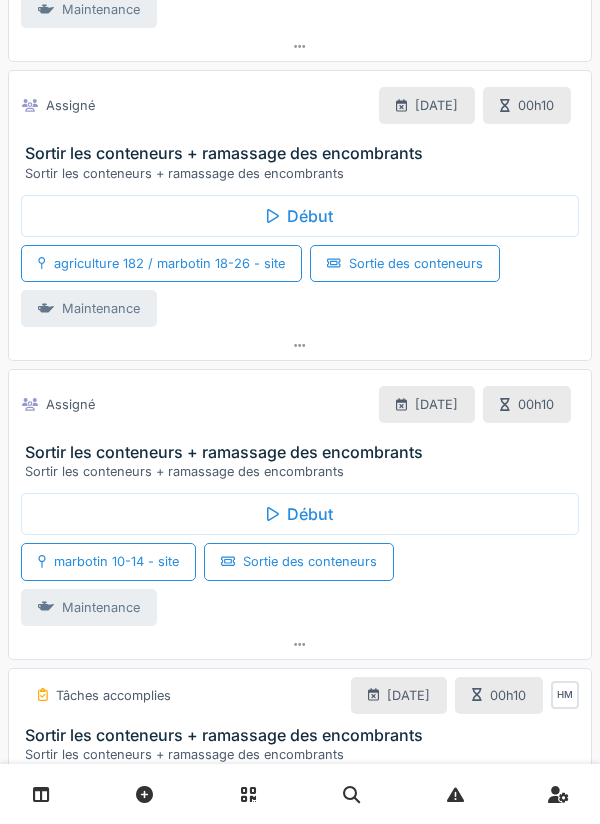 scroll, scrollTop: 971, scrollLeft: 0, axis: vertical 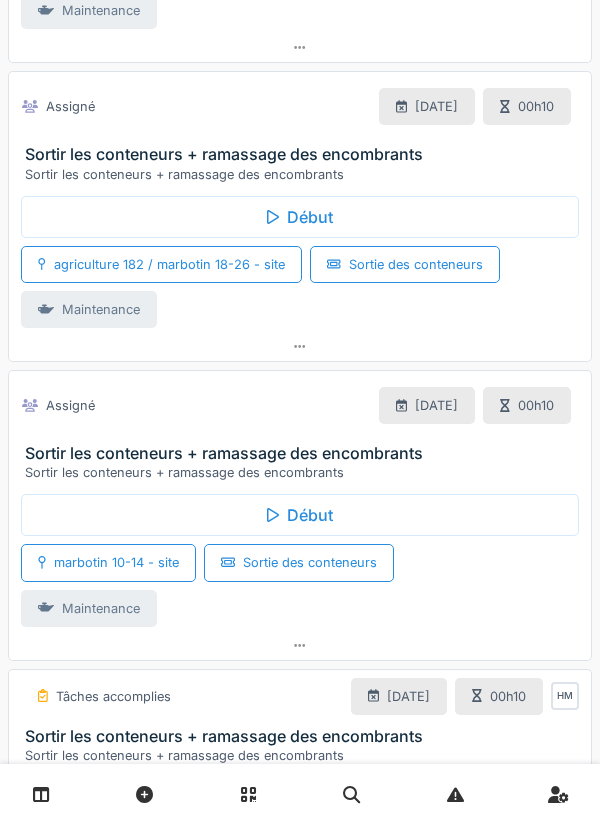 click on "Début" at bounding box center (300, 217) 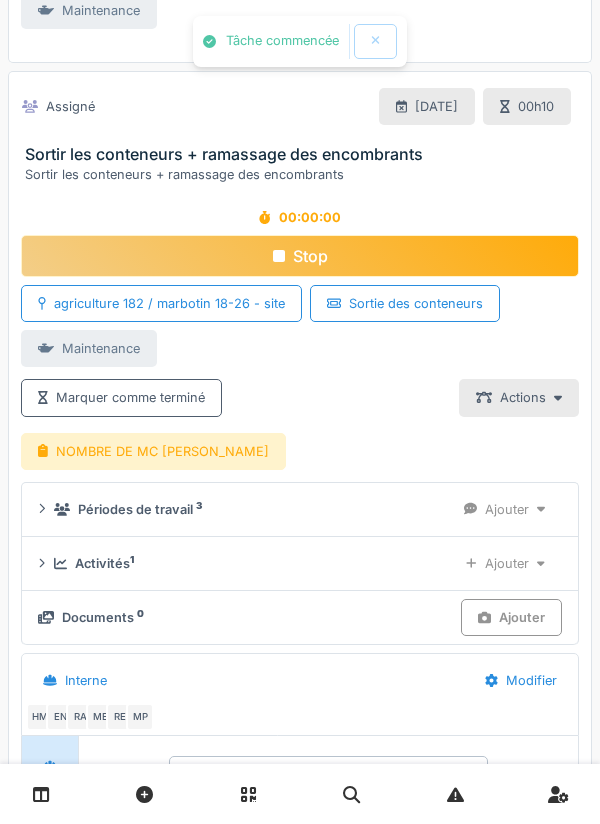 scroll, scrollTop: 963, scrollLeft: 0, axis: vertical 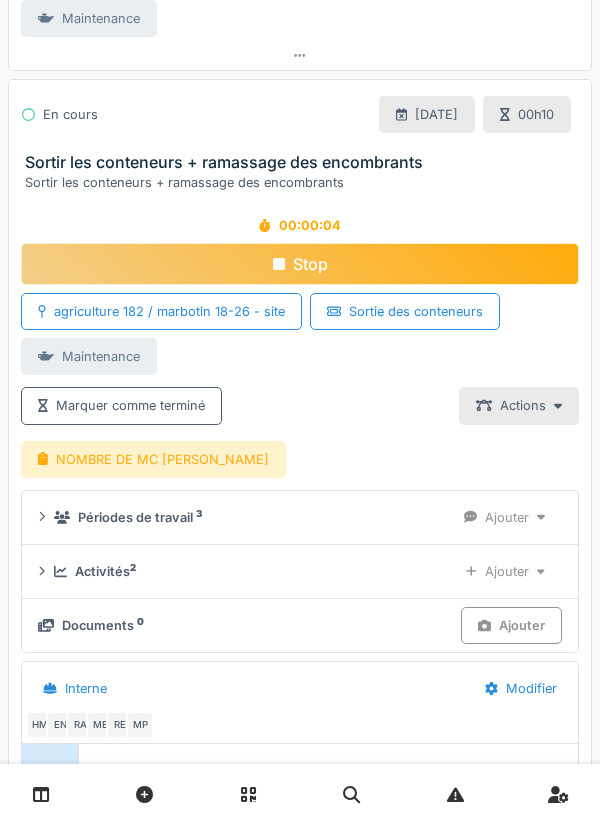 click on "Ajouter" at bounding box center (505, 571) 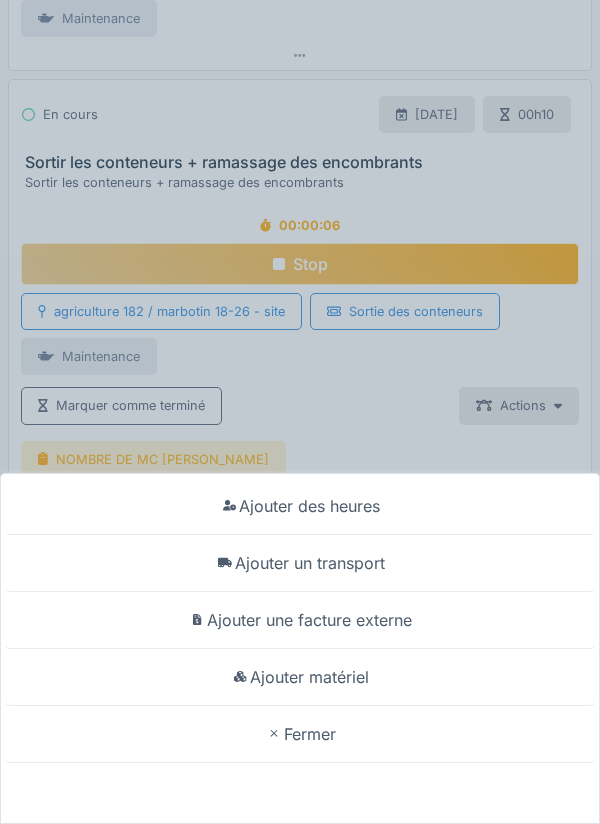 click on "Ajouter un transport" at bounding box center (300, 563) 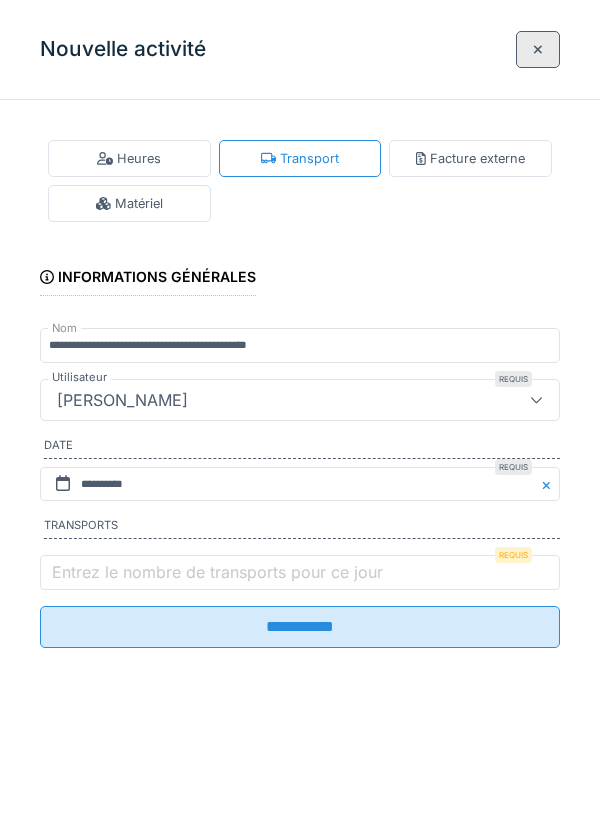 click on "**********" at bounding box center [300, 627] 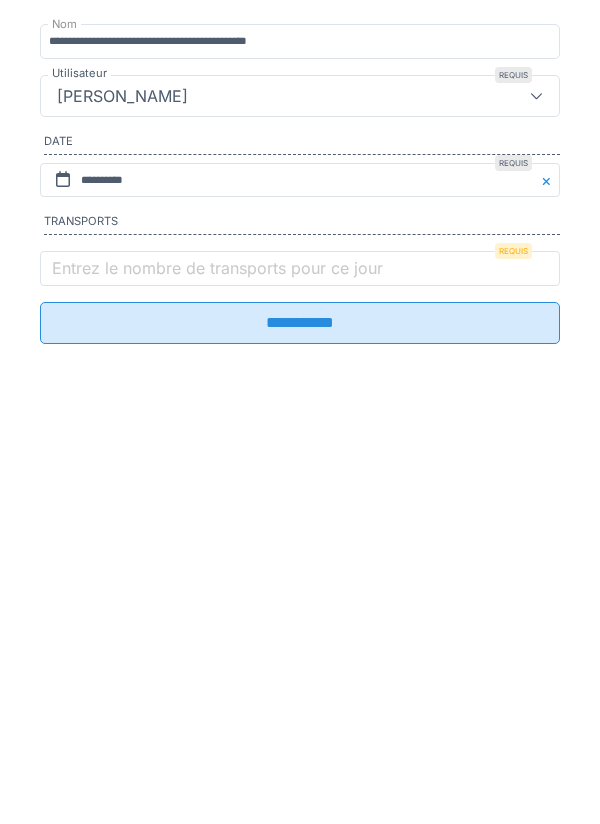 click on "**********" at bounding box center (300, 410) 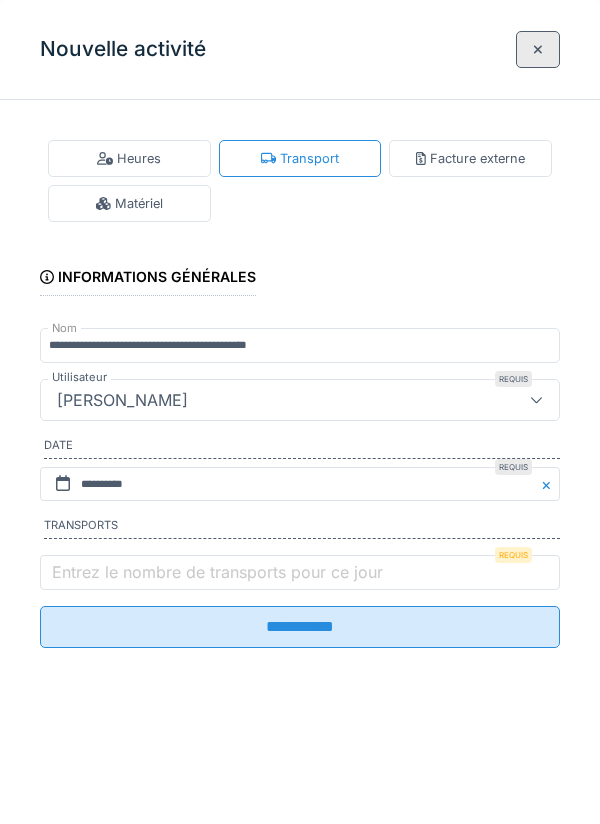 click on "Entrez le nombre de transports pour ce jour" at bounding box center (217, 572) 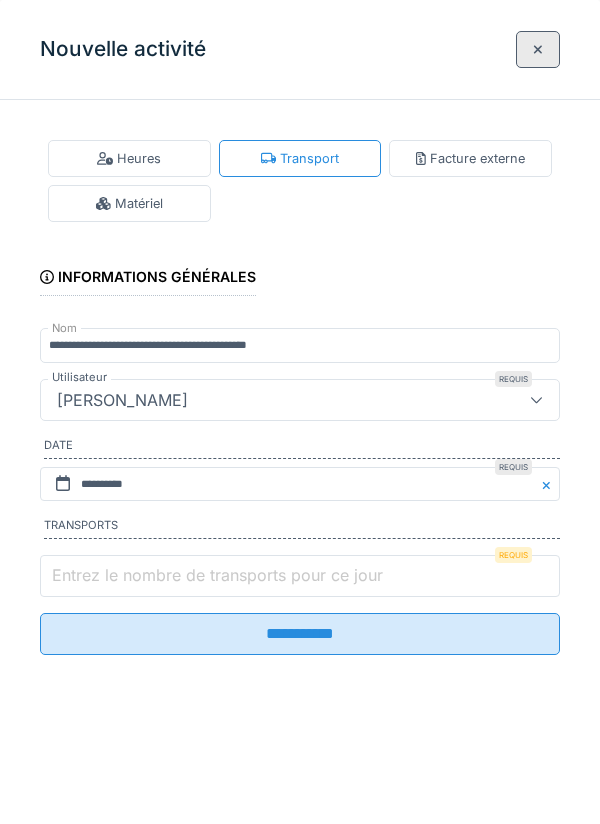 click on "Entrez le nombre de transports pour ce jour" at bounding box center [300, 576] 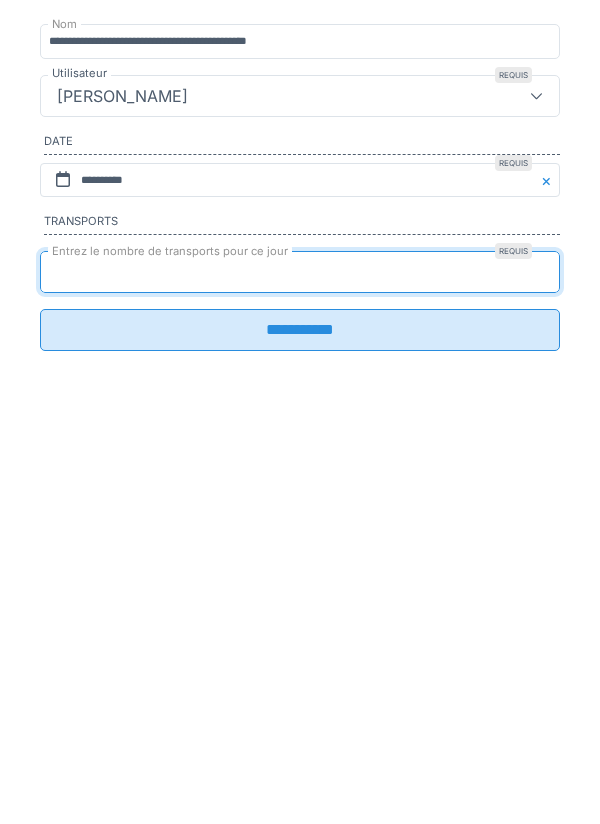 type on "*" 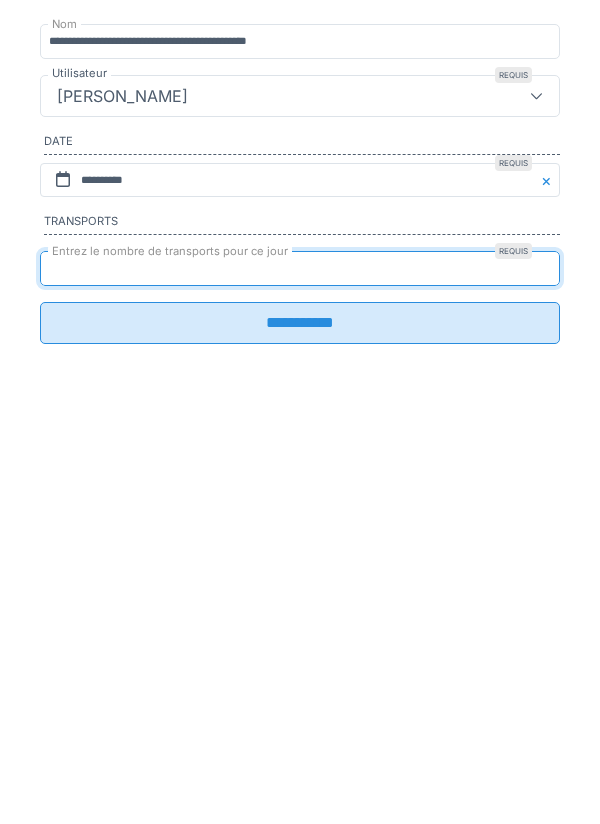 click on "**********" at bounding box center (300, 627) 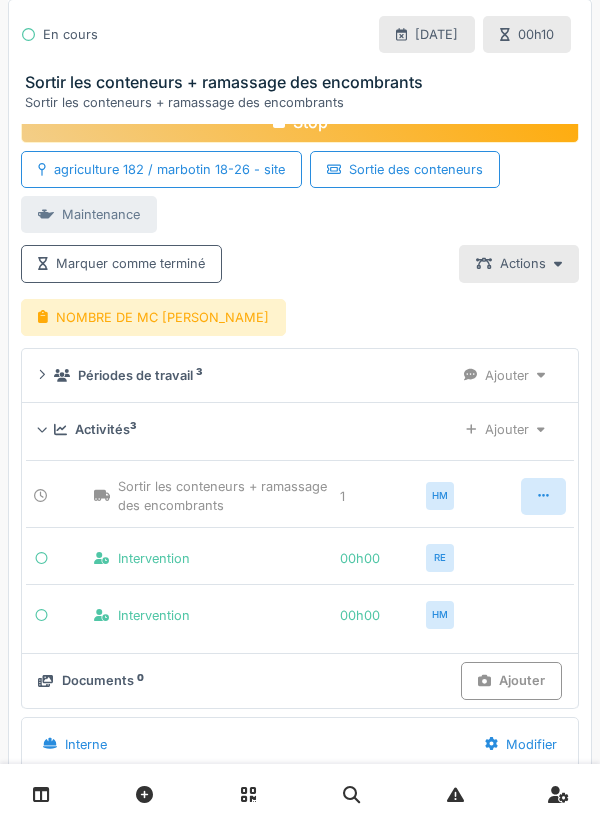 scroll, scrollTop: 1142, scrollLeft: 0, axis: vertical 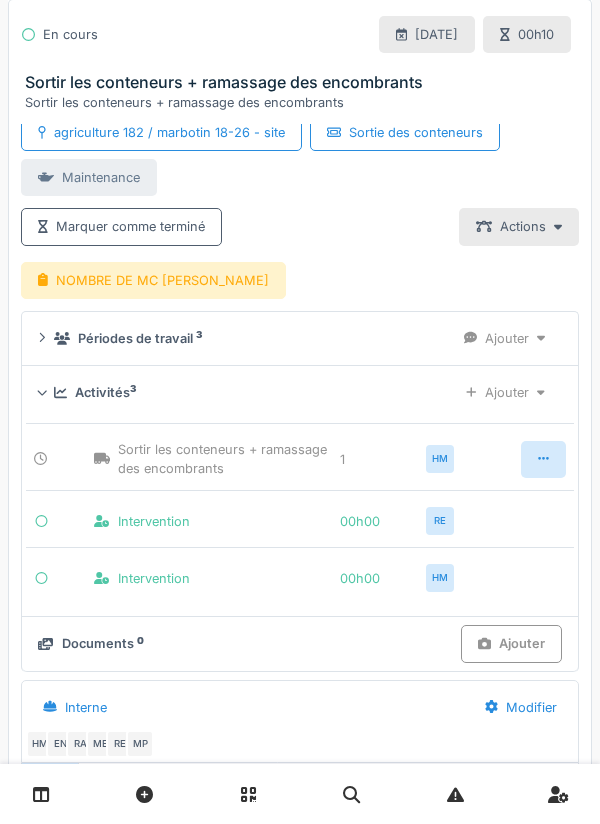 click on "Marquer comme terminé Actions" at bounding box center [300, 226] 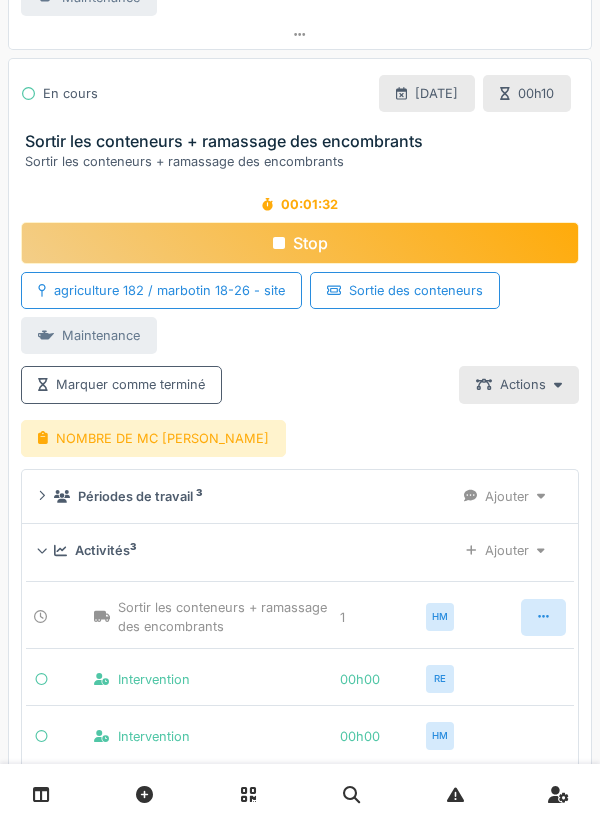 scroll, scrollTop: 984, scrollLeft: 0, axis: vertical 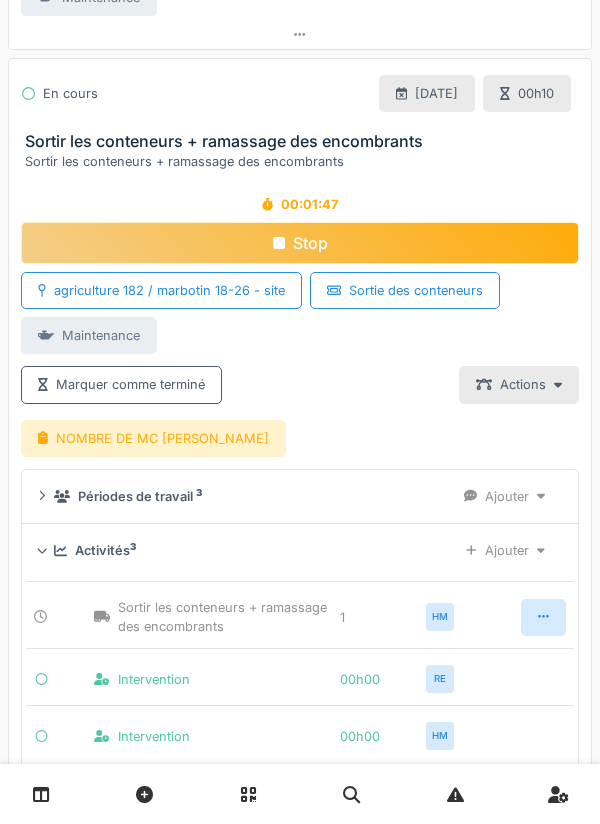 click on "Marquer comme terminé Actions" at bounding box center [300, 384] 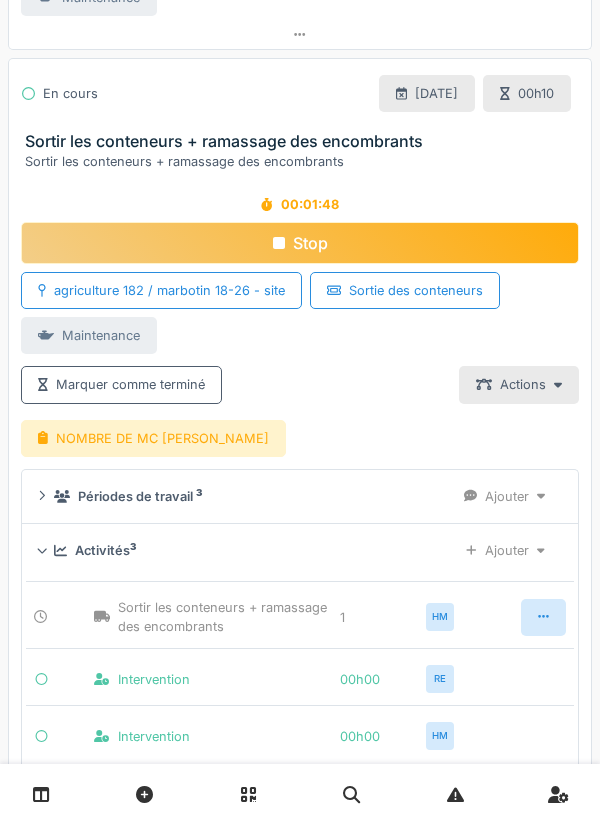 click on "Marquer comme terminé Actions" at bounding box center [300, 384] 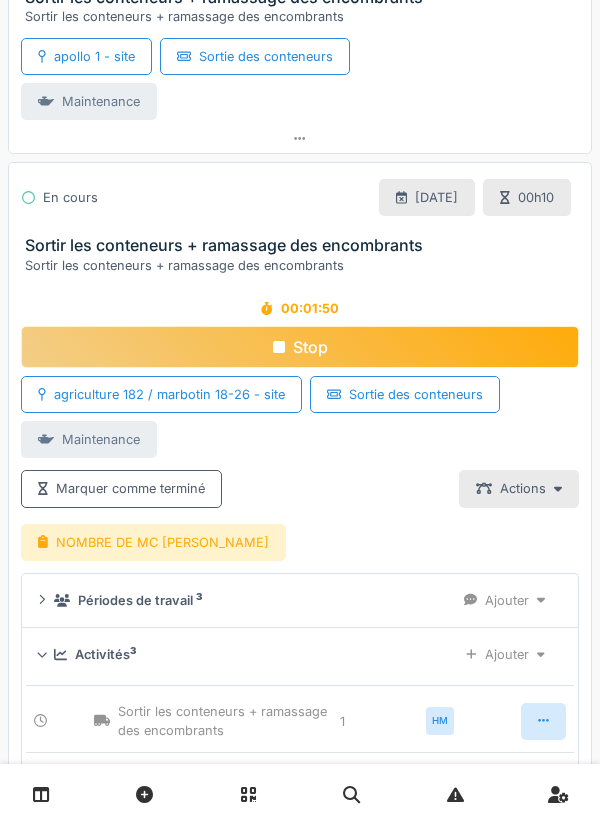 scroll, scrollTop: 909, scrollLeft: 0, axis: vertical 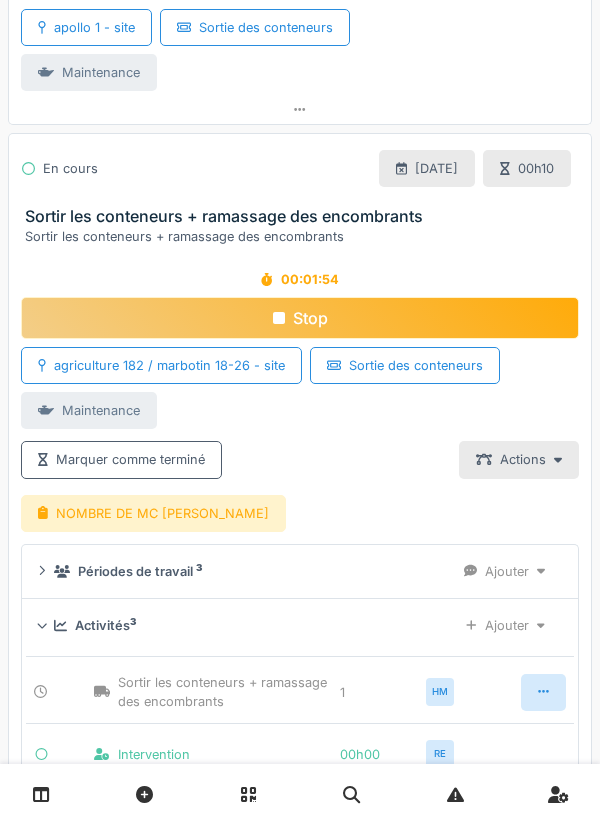 click 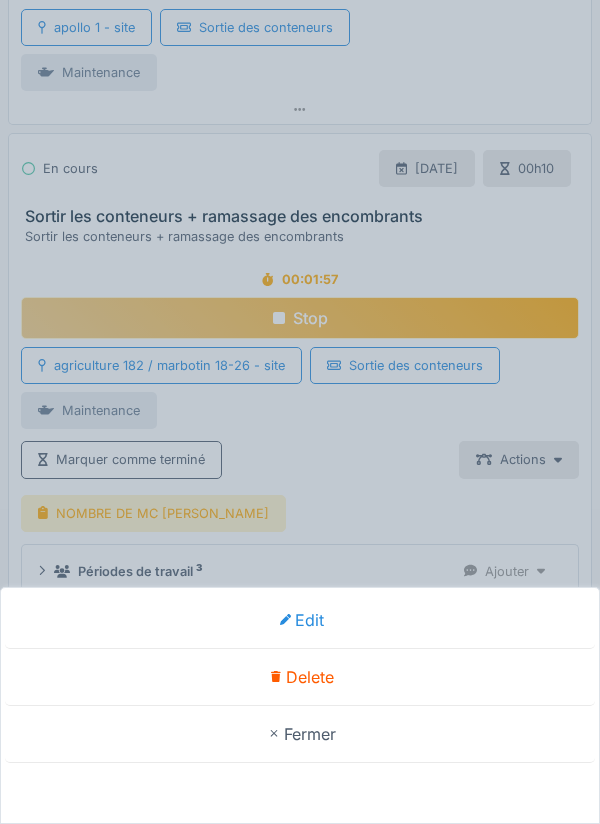 click on "Edit Delete Fermer" at bounding box center [300, 412] 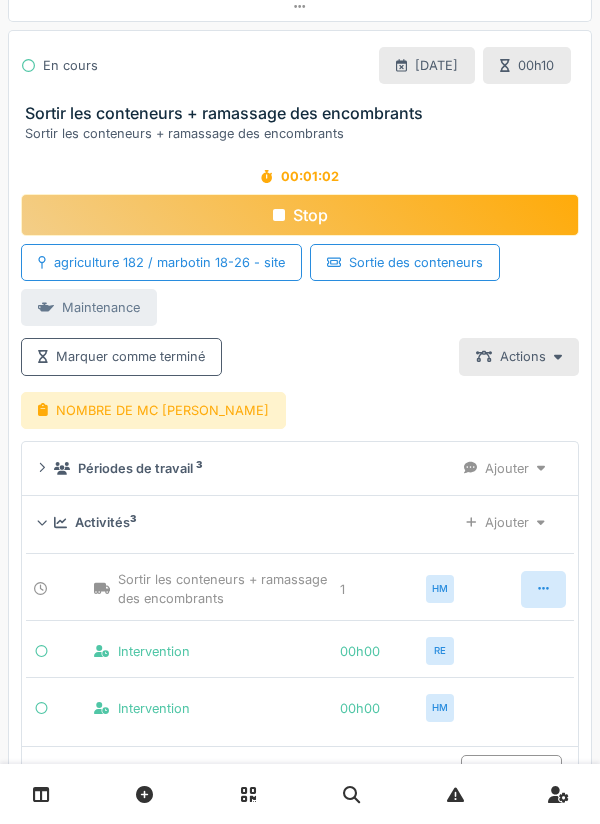 scroll, scrollTop: 1029, scrollLeft: 0, axis: vertical 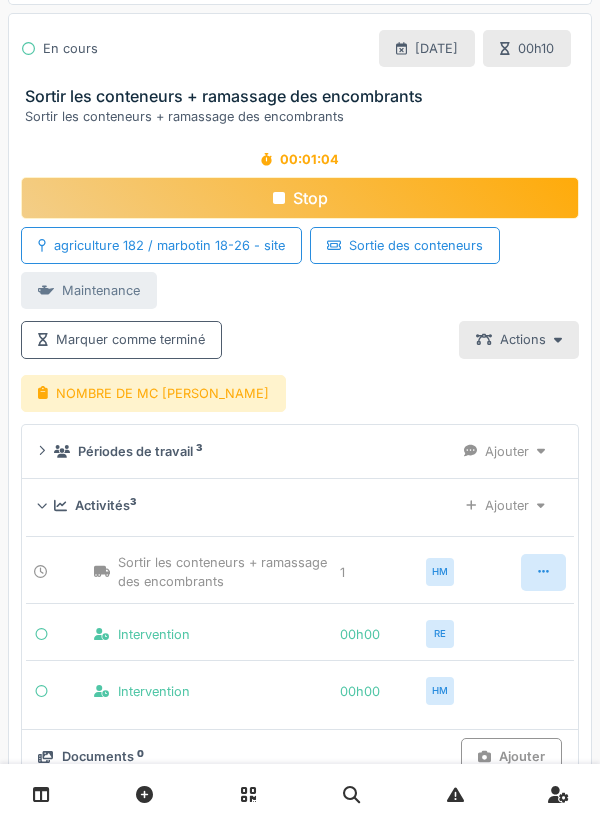 click at bounding box center [41, 794] 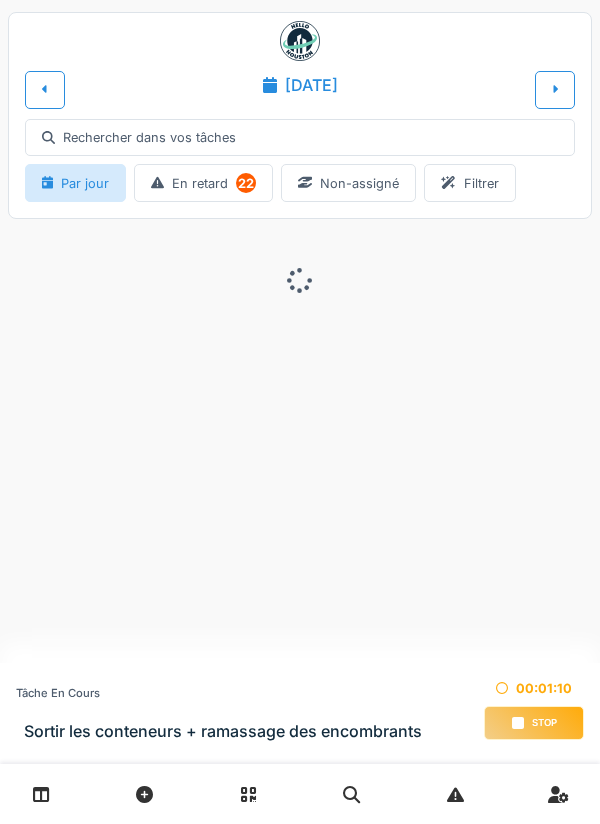 scroll, scrollTop: 0, scrollLeft: 0, axis: both 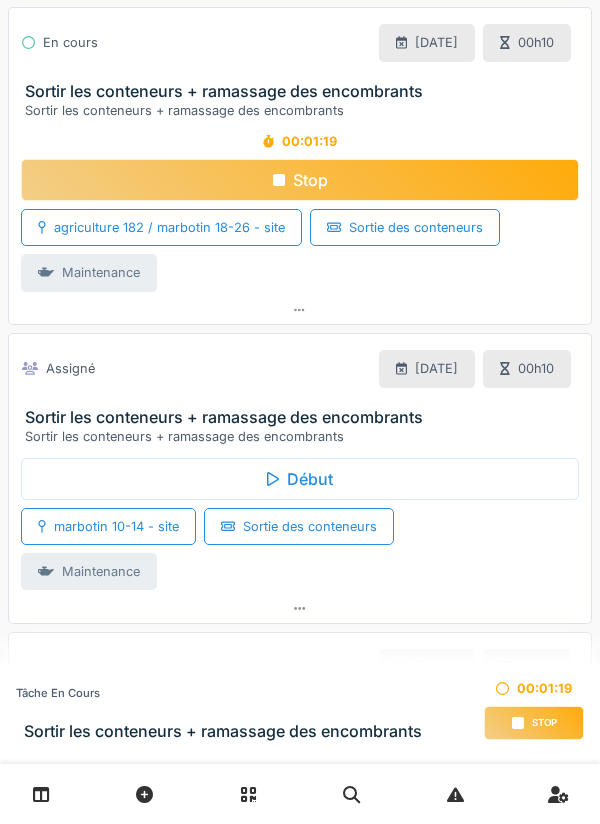 click at bounding box center (300, 310) 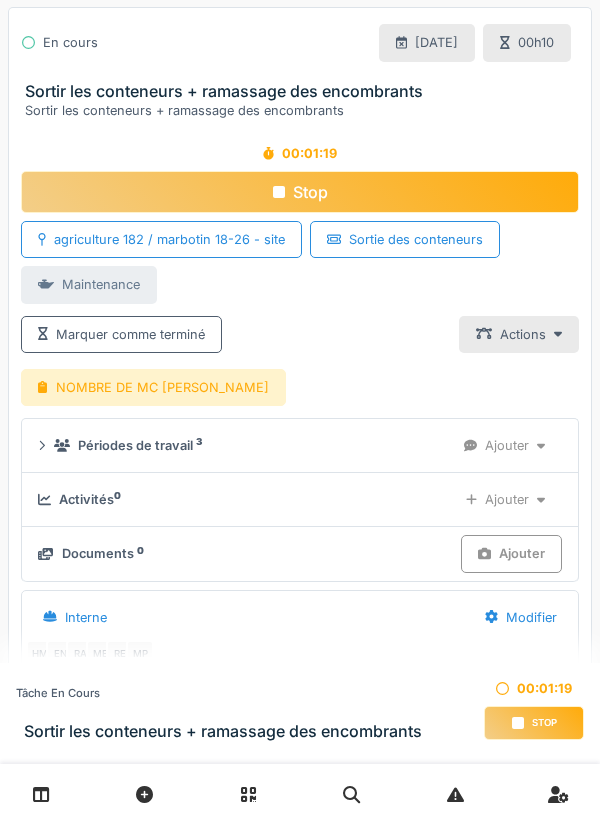 scroll, scrollTop: 730, scrollLeft: 0, axis: vertical 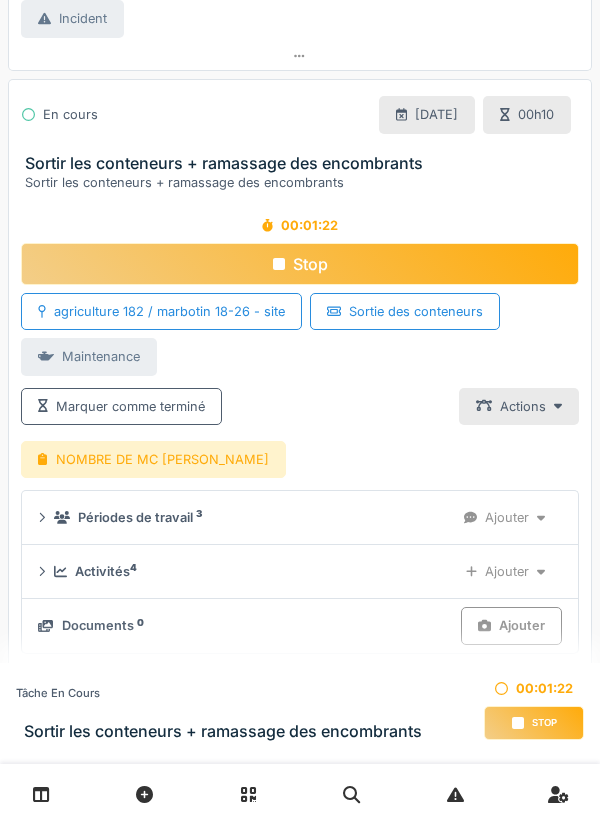 click on "Ajouter" at bounding box center (511, 625) 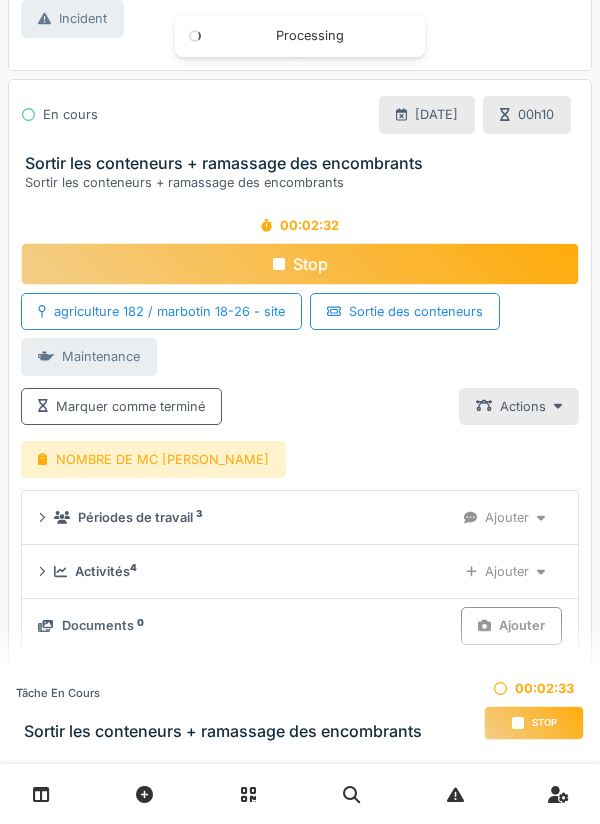 click on "Ajouter" at bounding box center [511, 625] 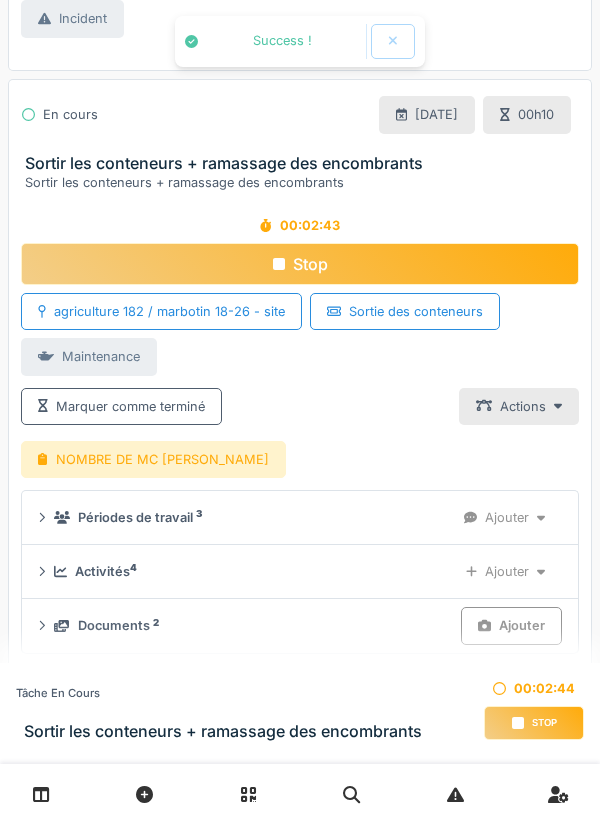 click on "Ajouter" at bounding box center [511, 625] 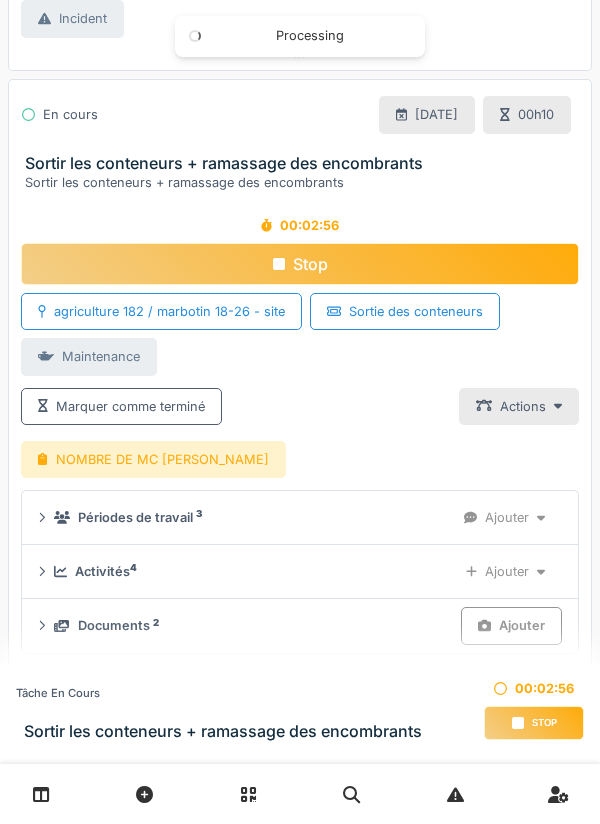 click on "Ajouter" at bounding box center (511, 625) 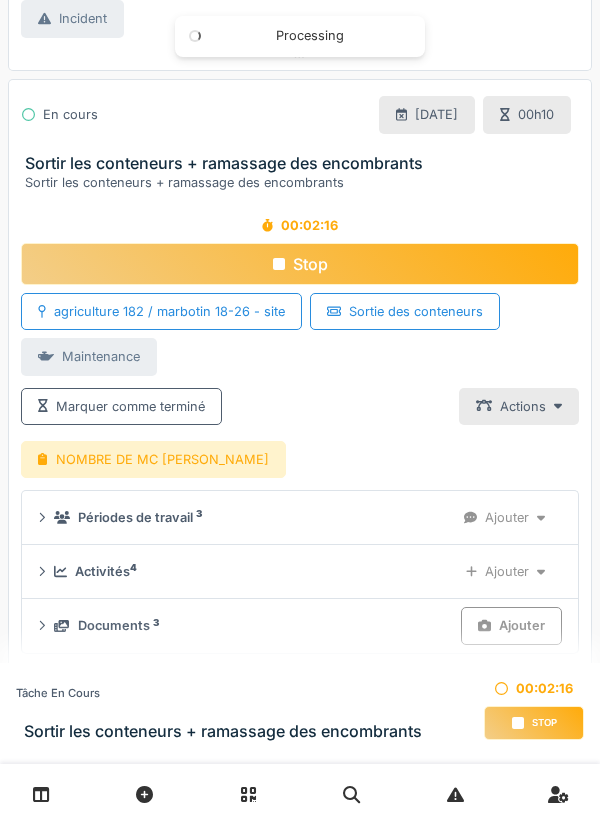 click at bounding box center [484, 625] 